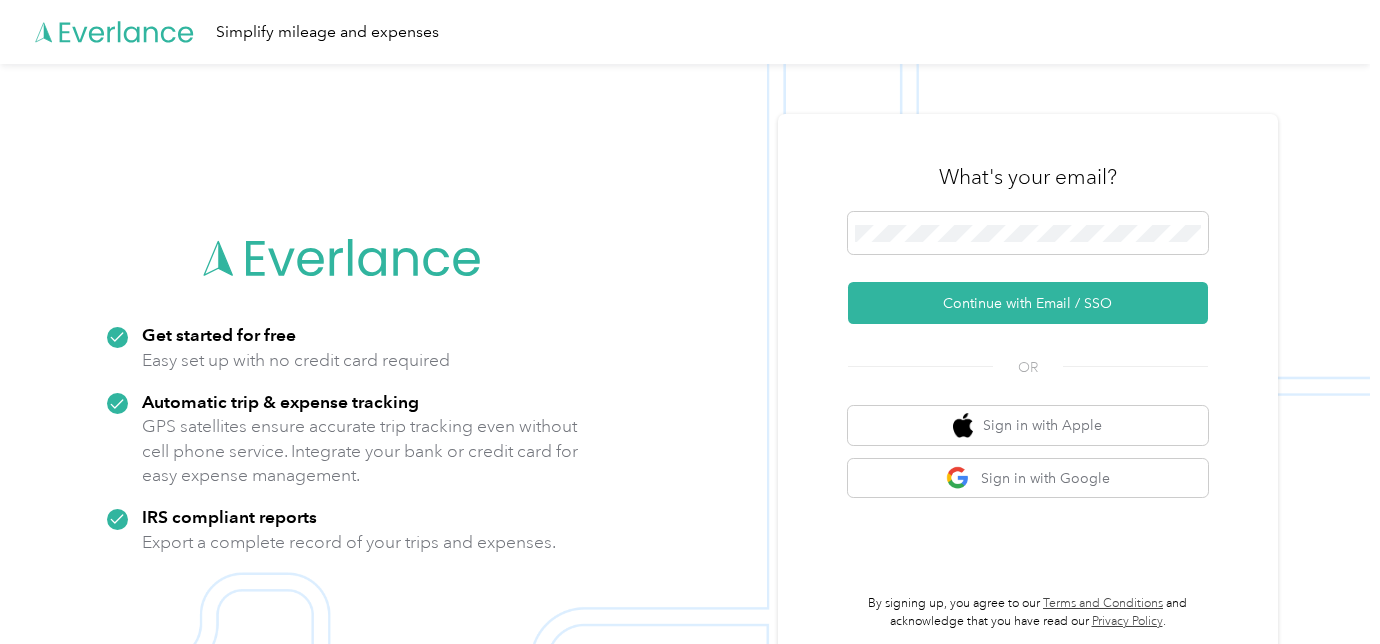 scroll, scrollTop: 0, scrollLeft: 0, axis: both 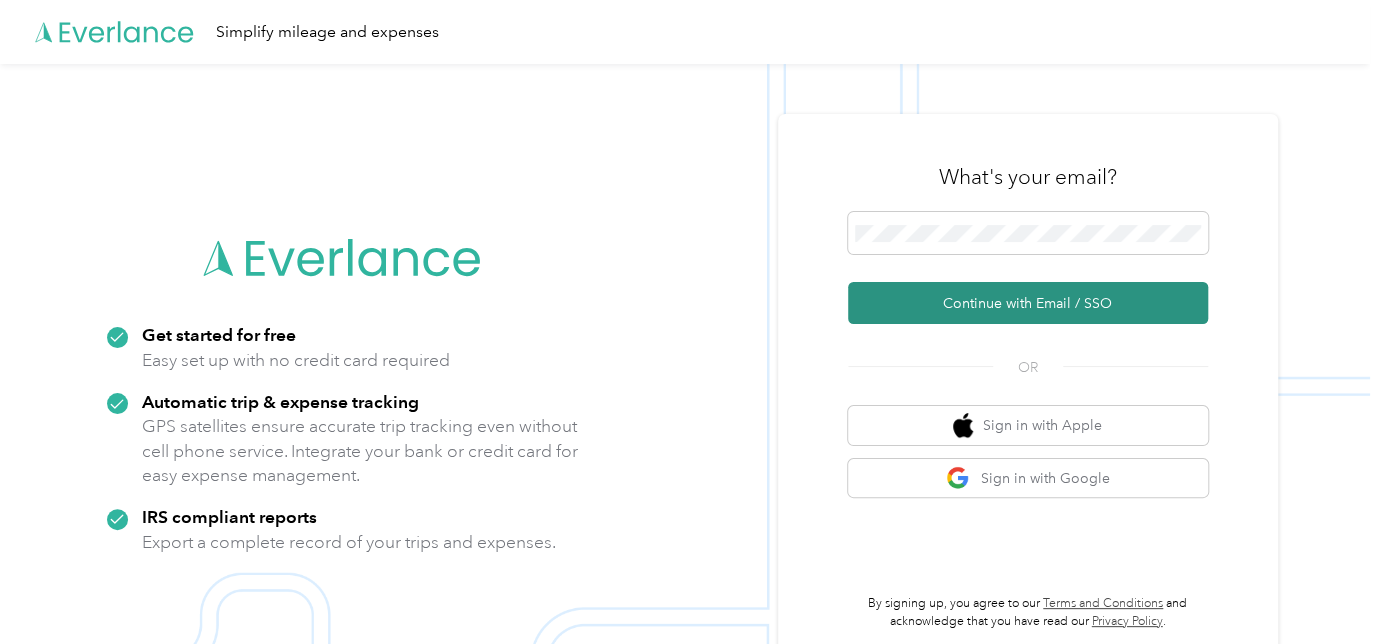 click on "Continue with Email / SSO" at bounding box center (1028, 303) 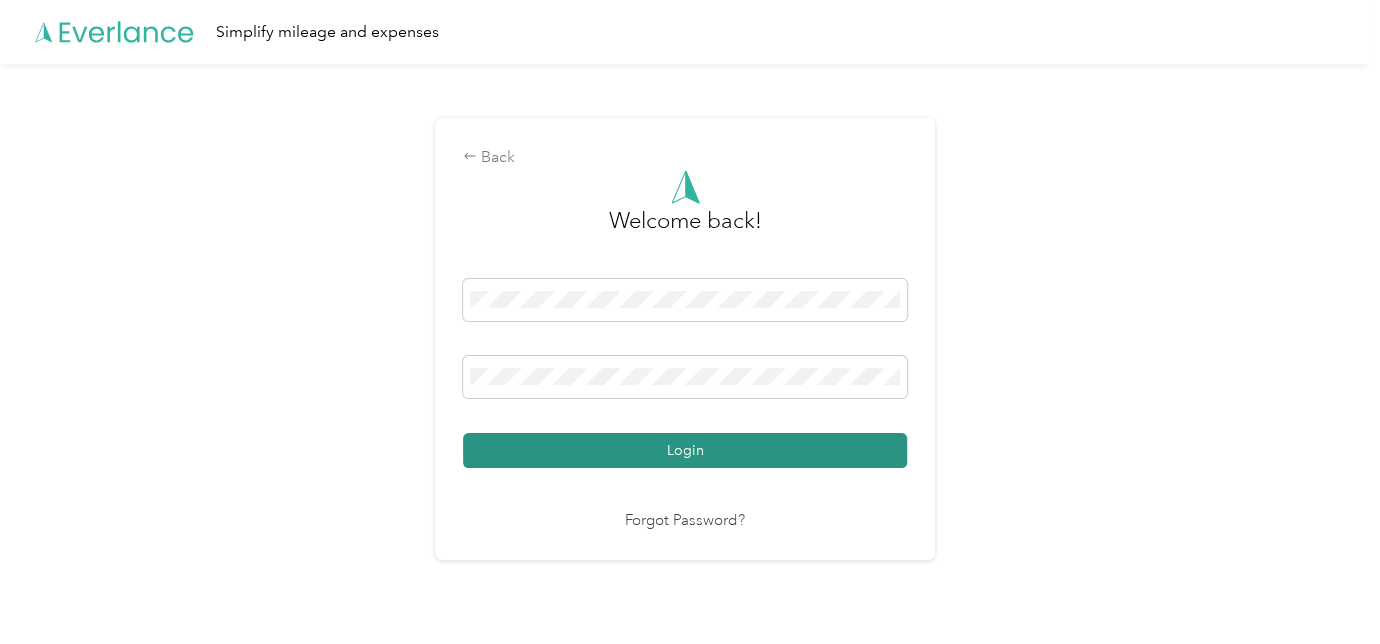 click on "Login" at bounding box center [685, 450] 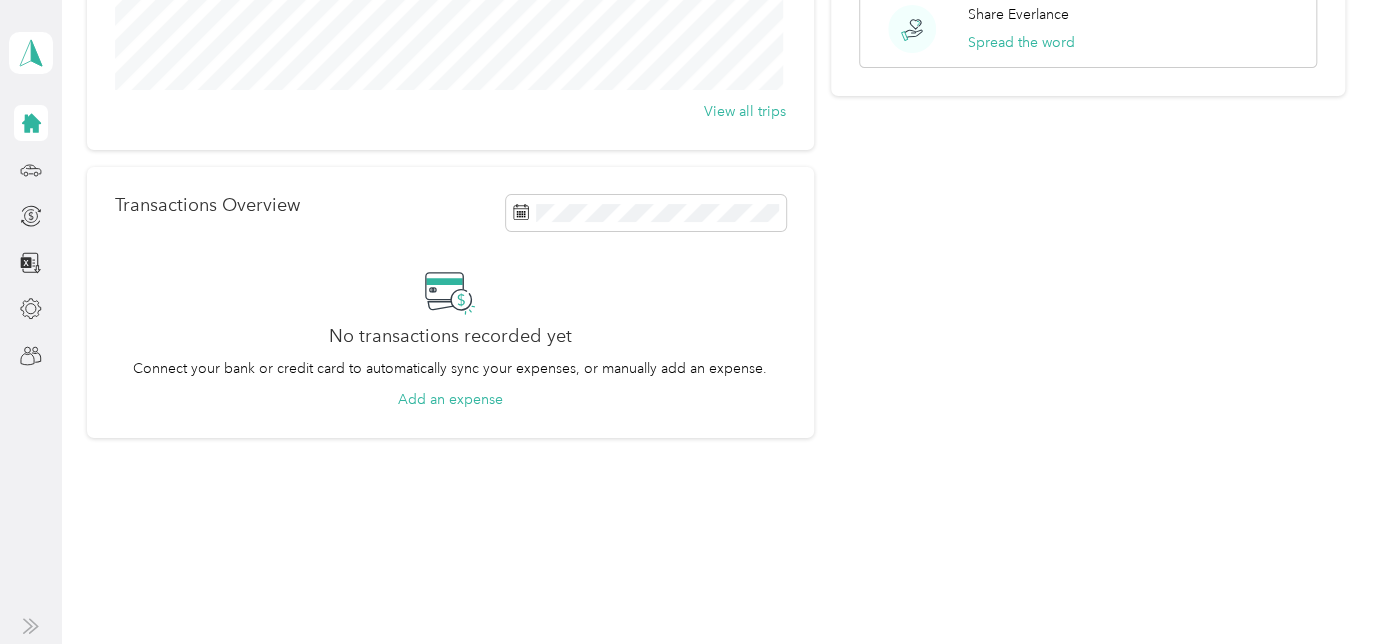 scroll, scrollTop: 0, scrollLeft: 0, axis: both 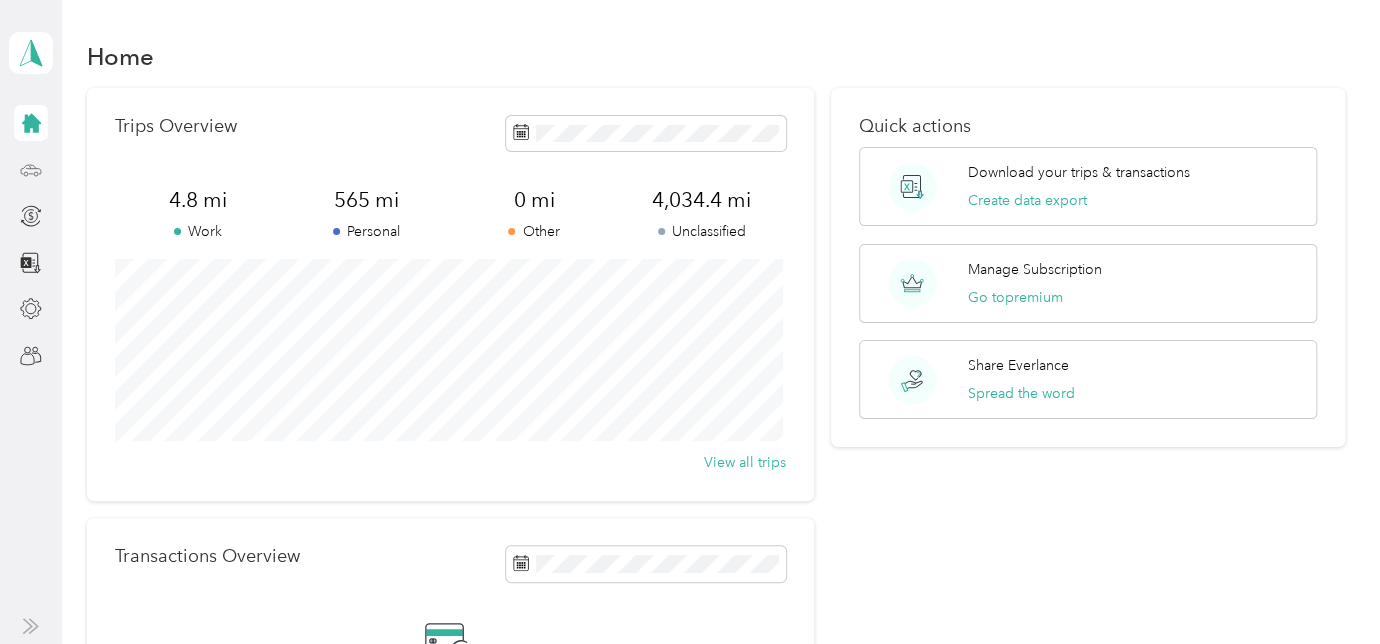 click 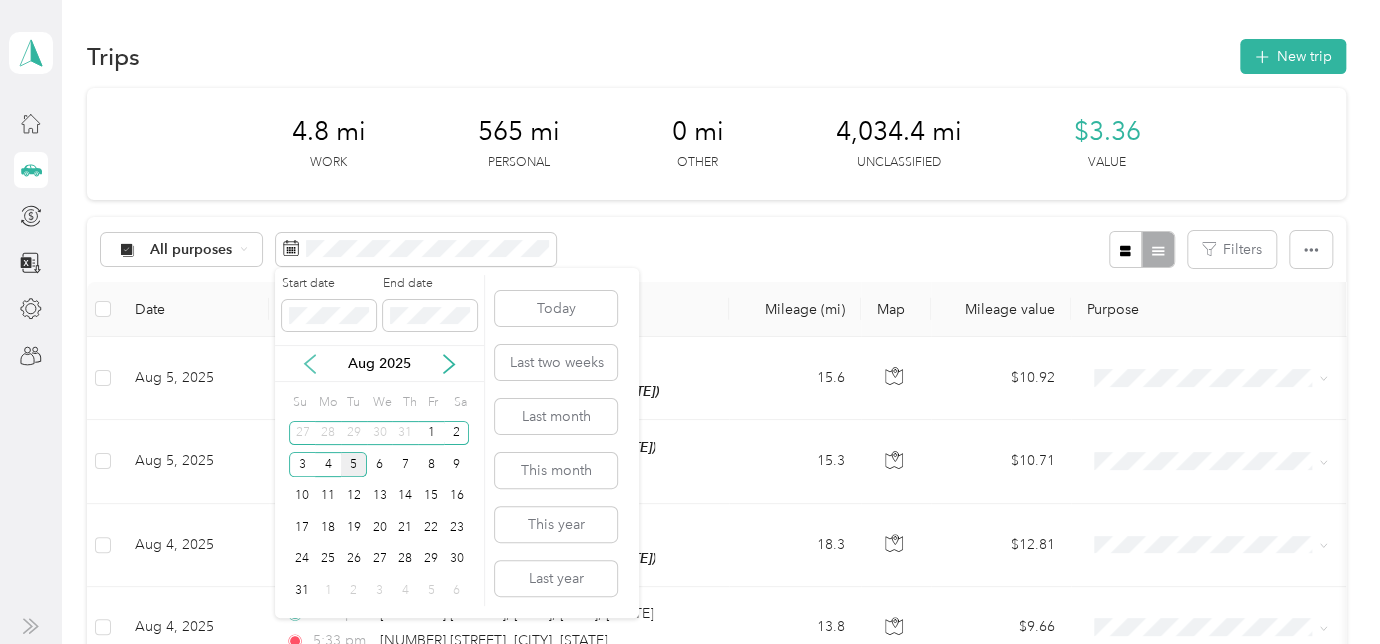 click 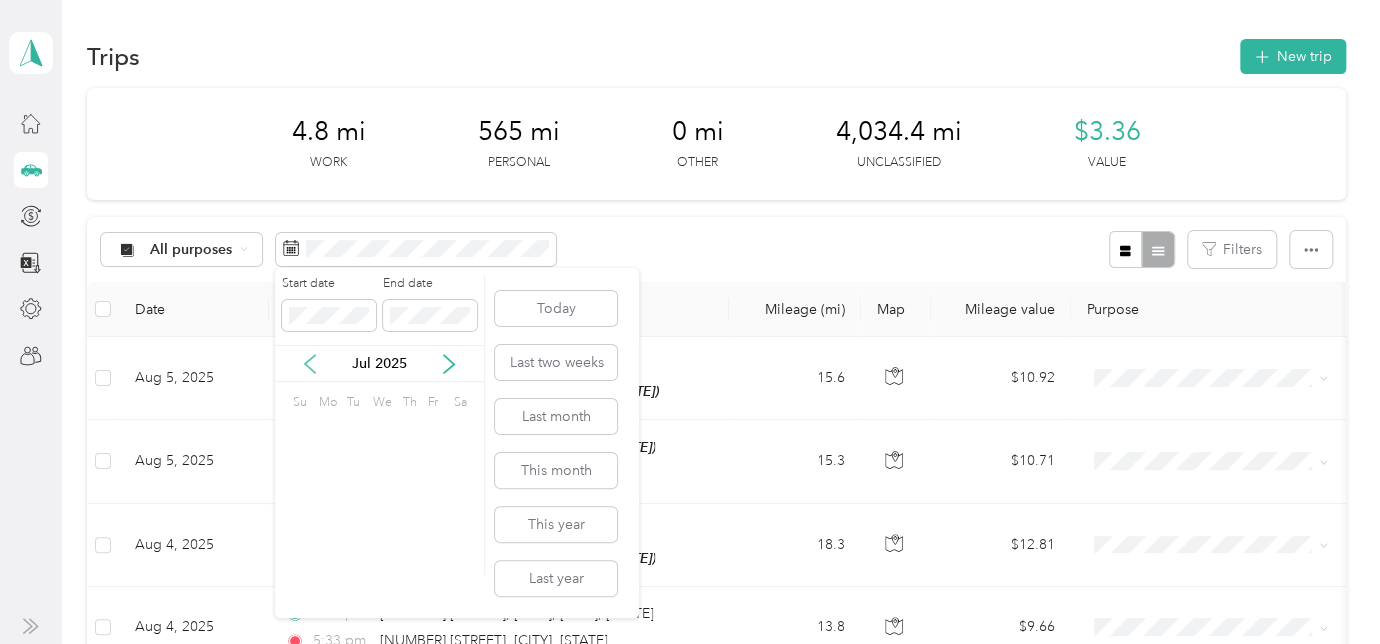 click 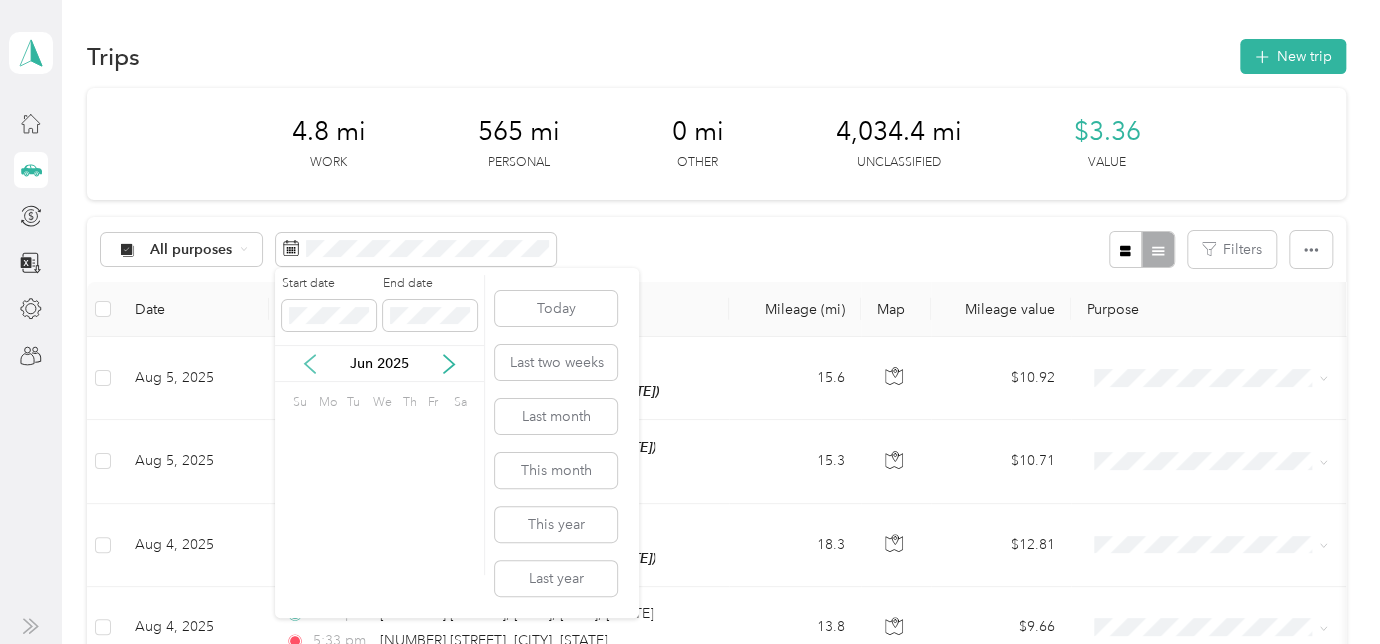 click 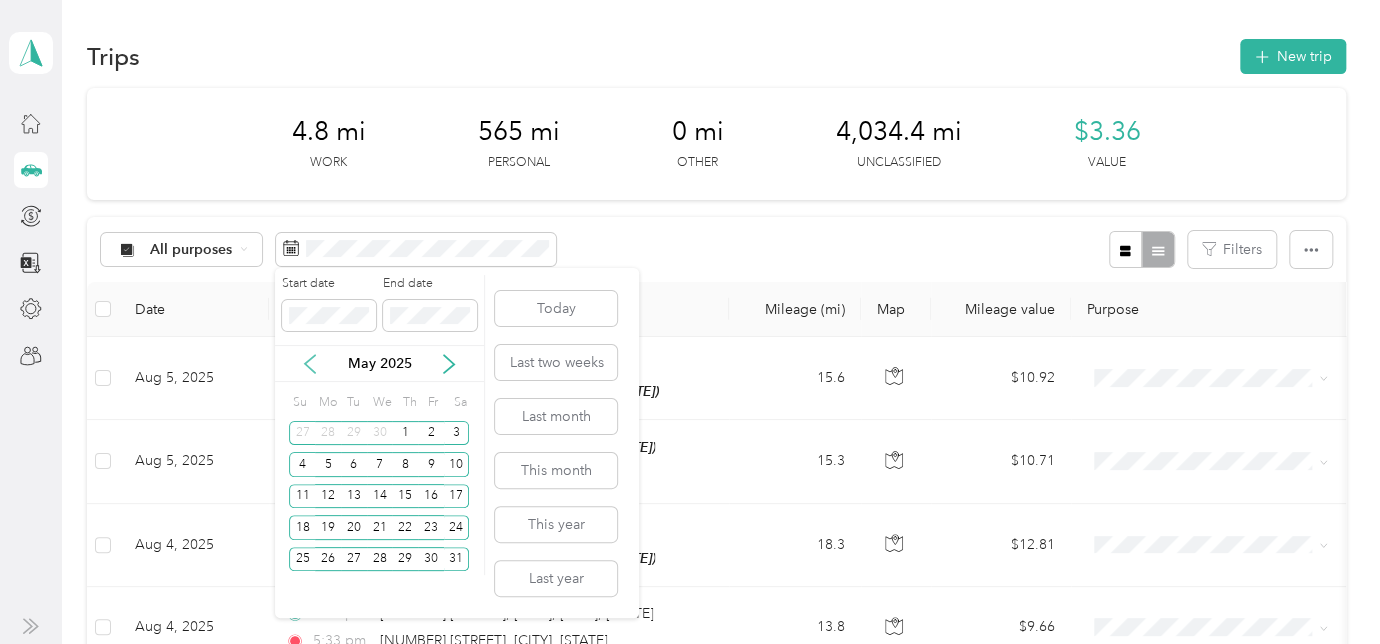 click 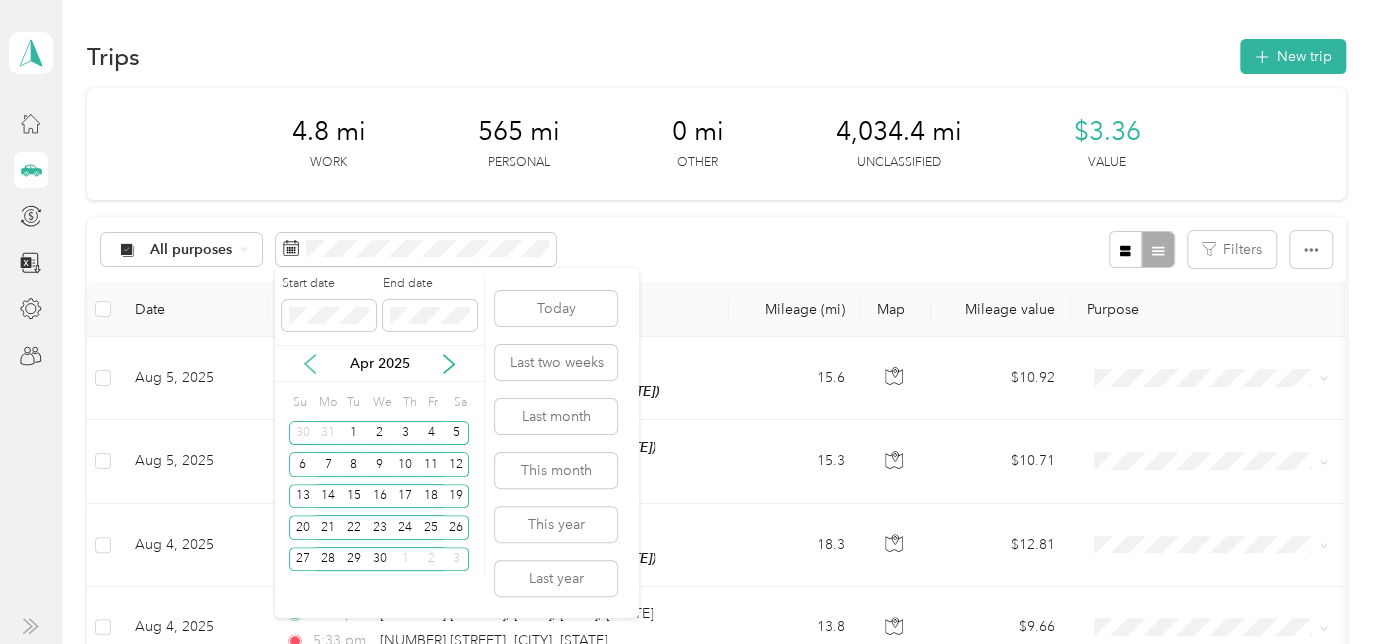 click 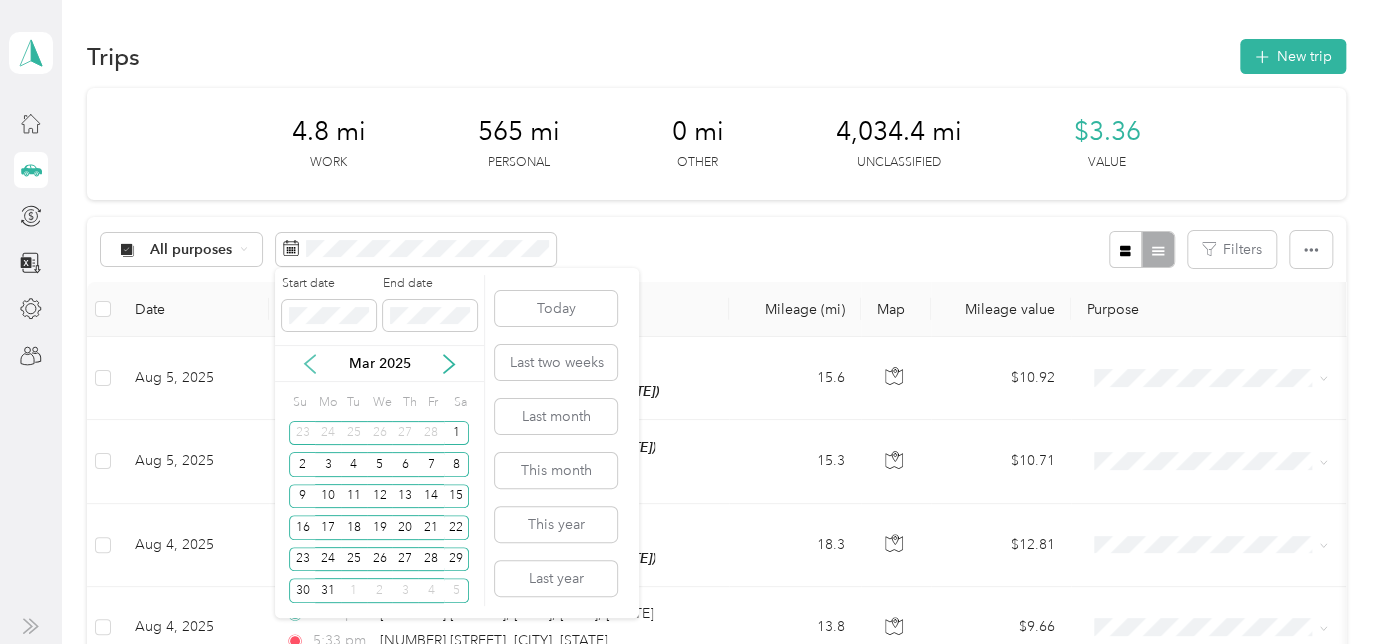 click 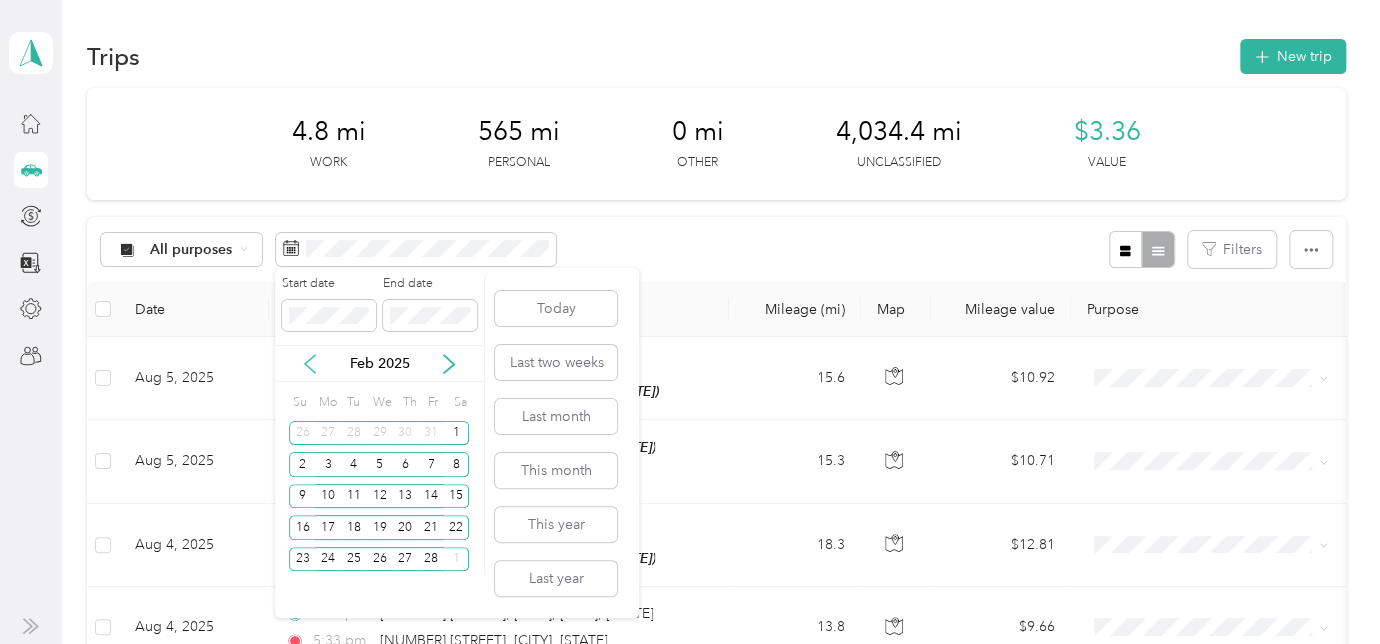 click 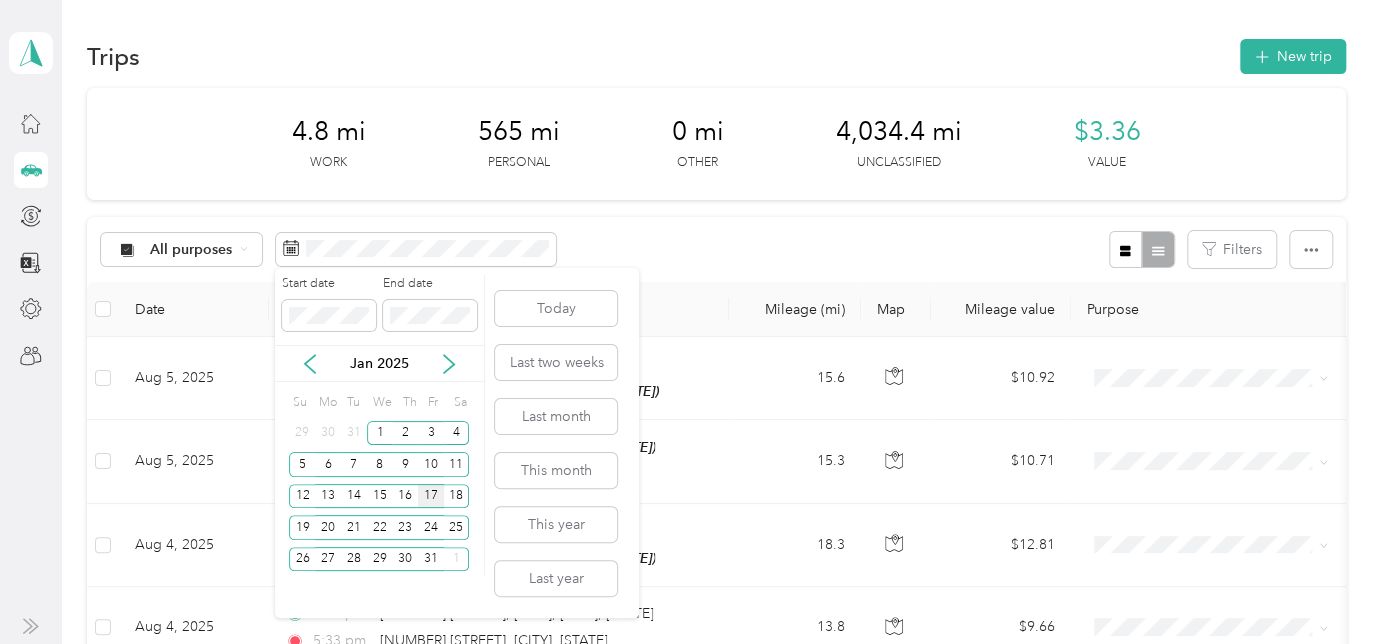 click on "17" at bounding box center (431, 496) 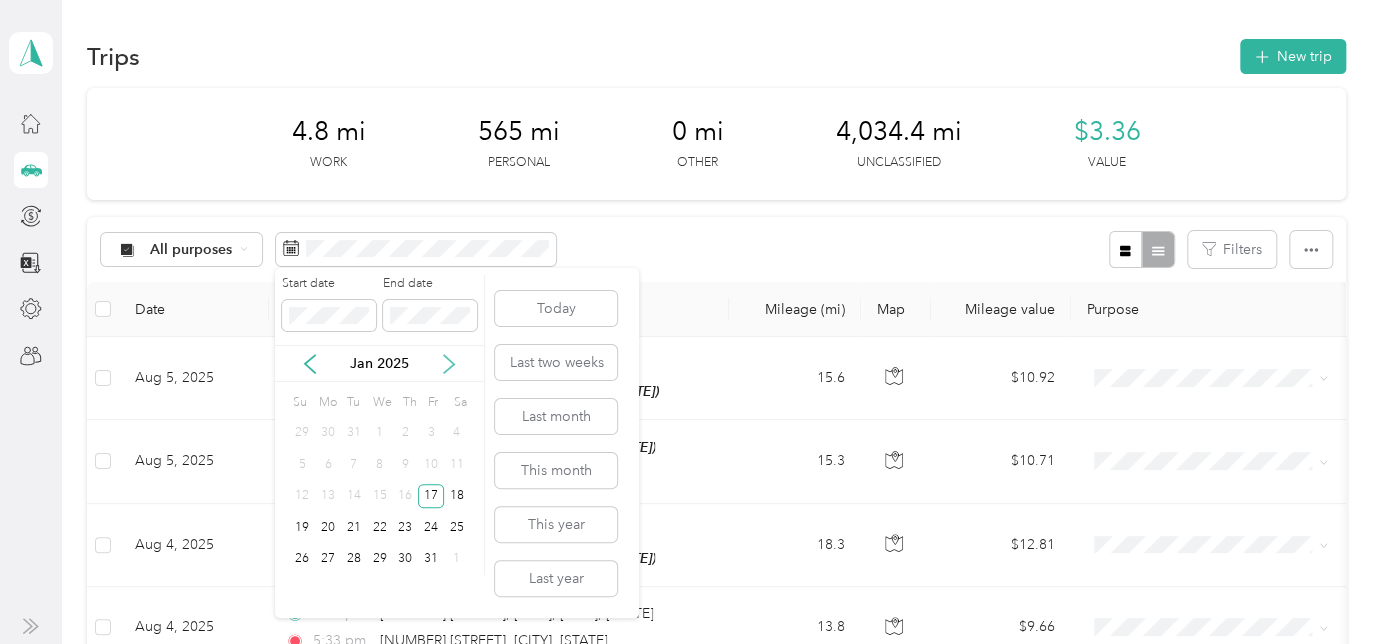 click 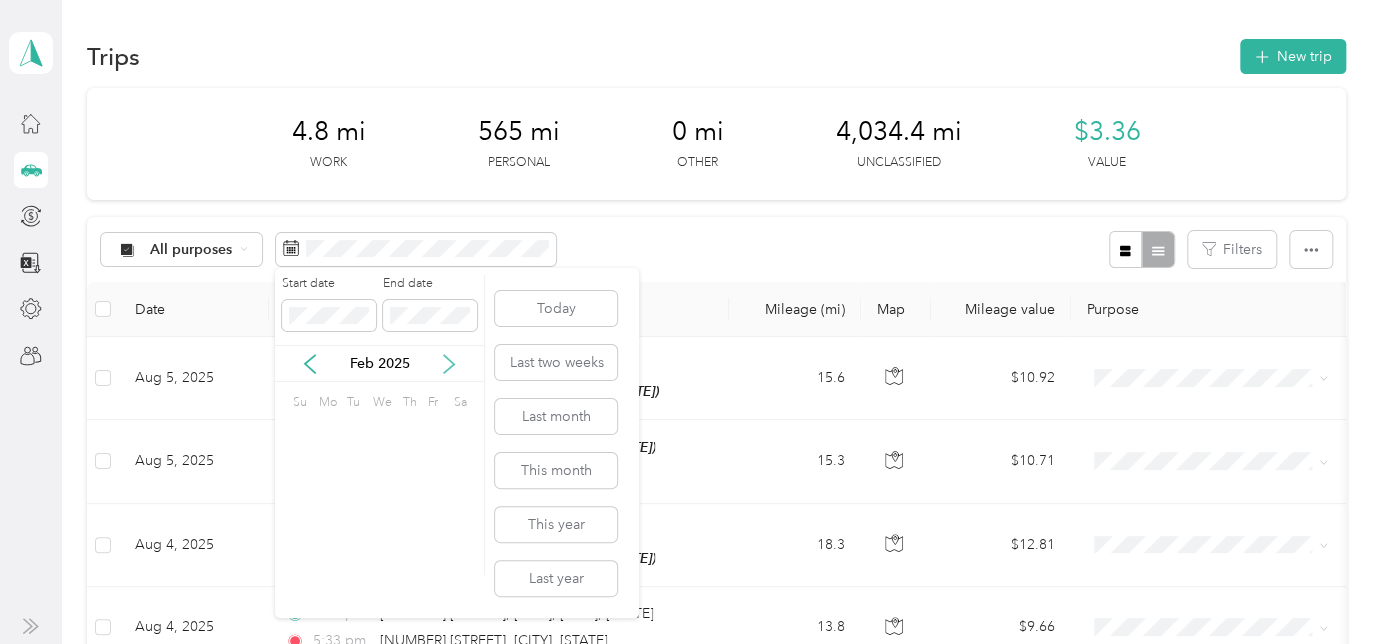 click 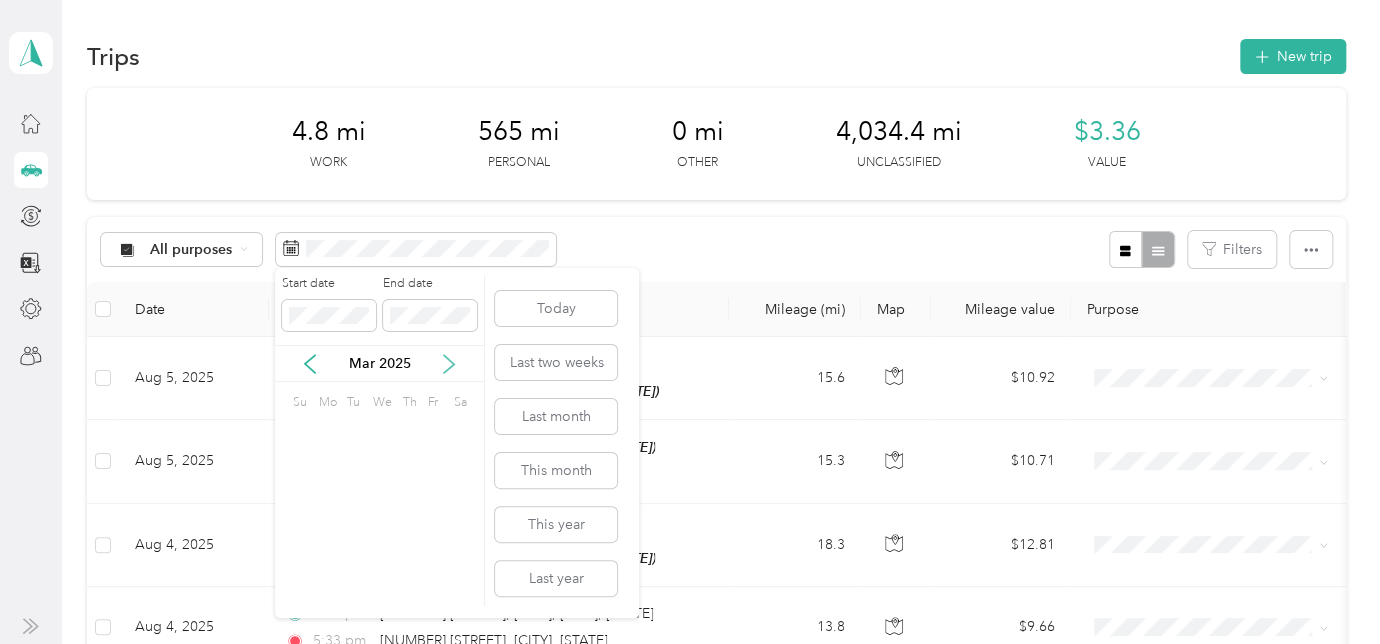 click 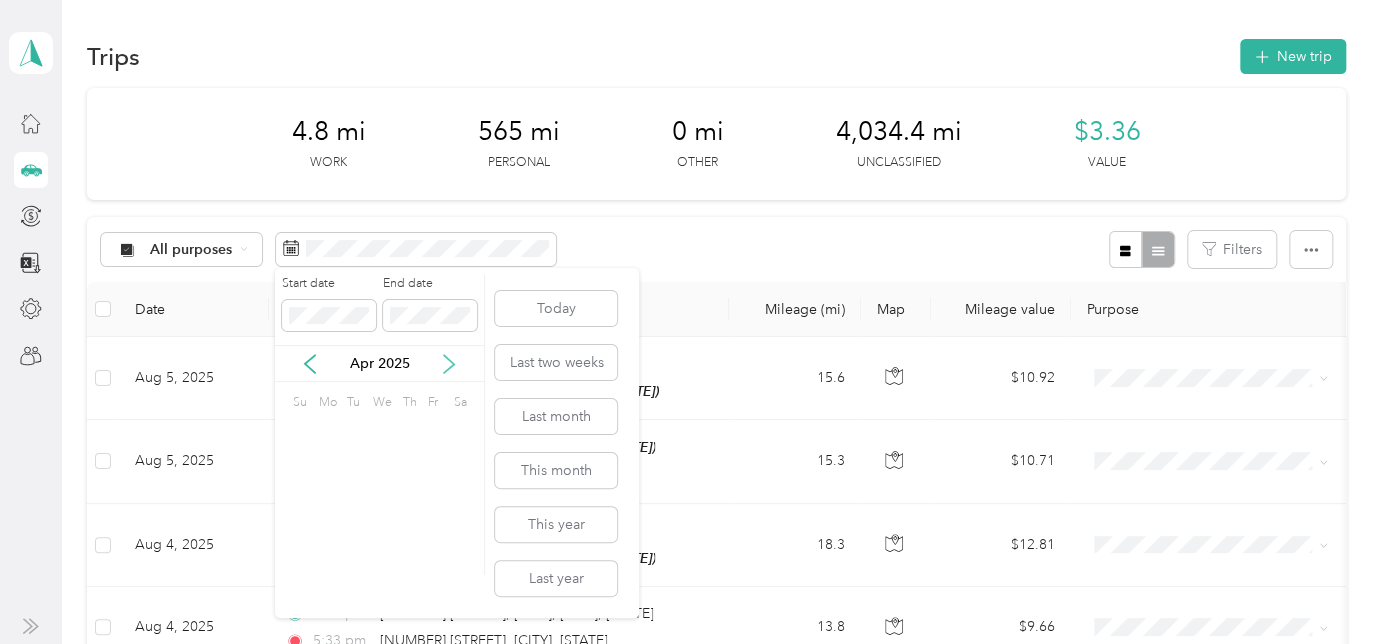 click 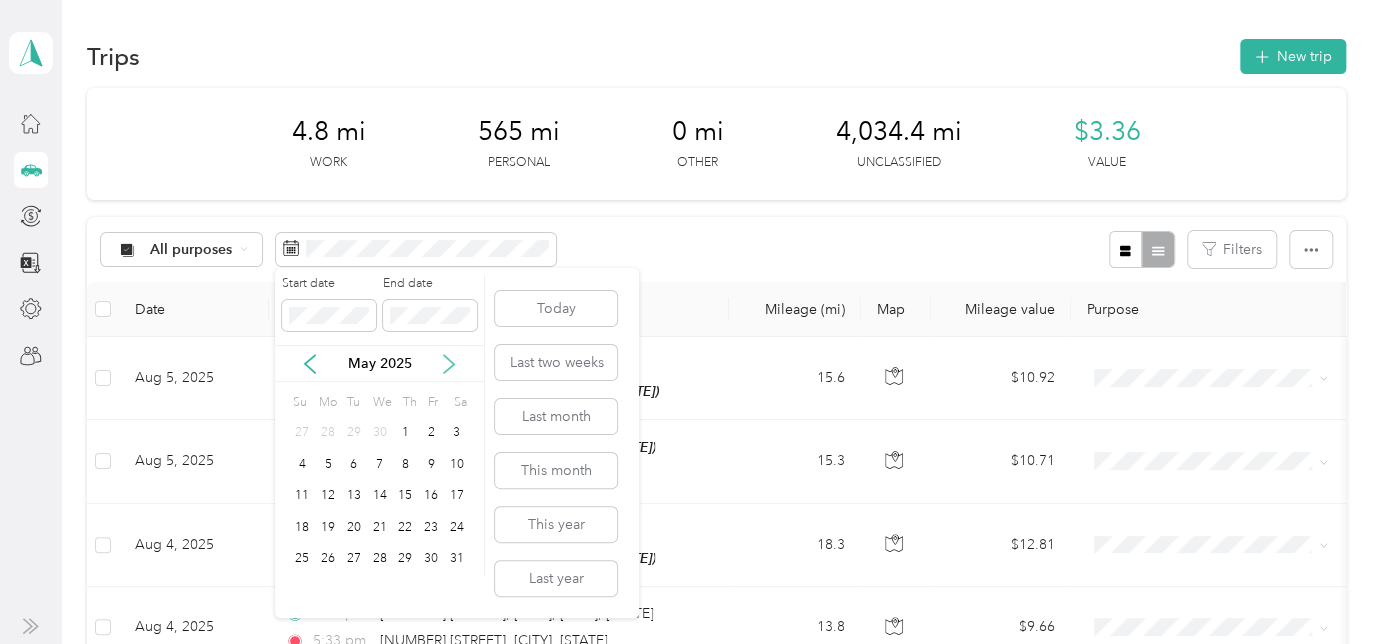 click 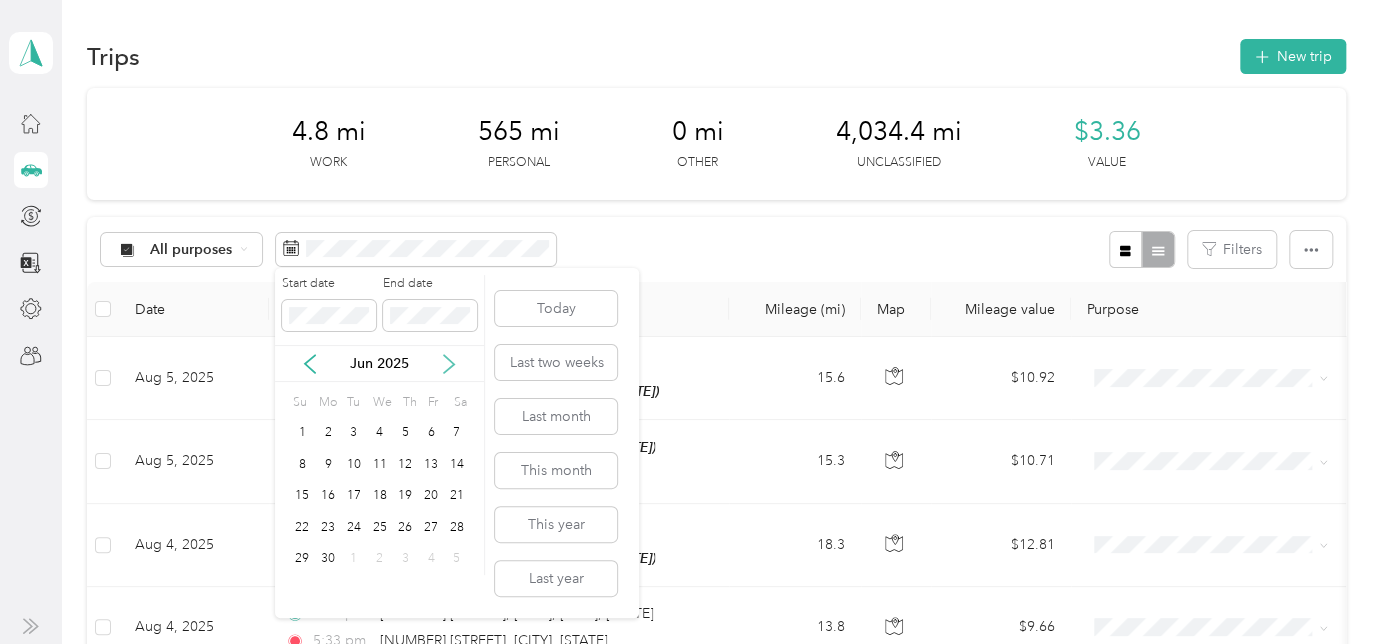 click 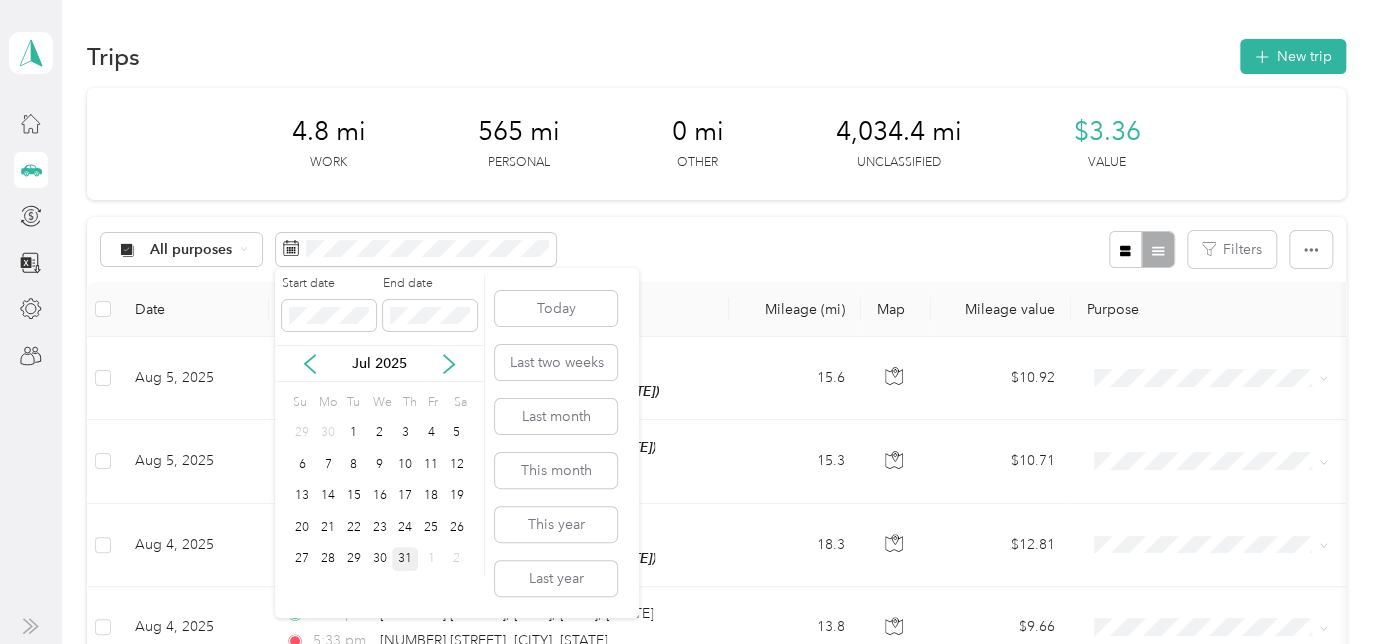 click on "31" at bounding box center [405, 559] 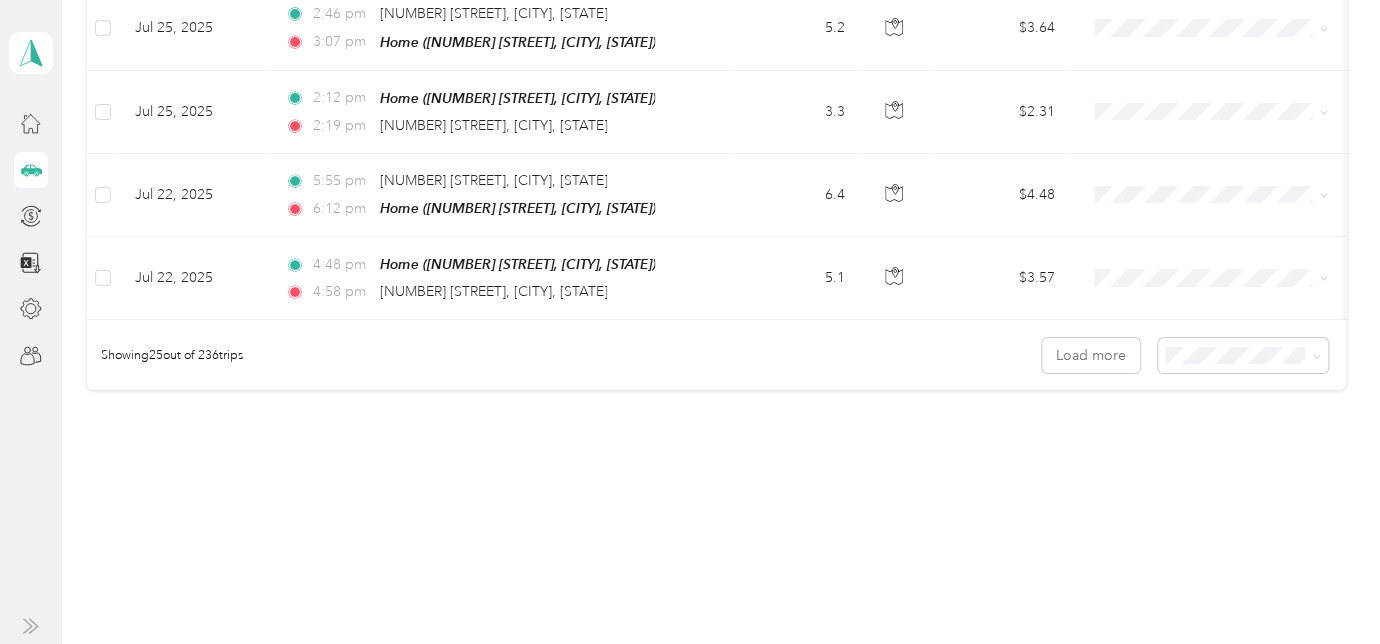 scroll, scrollTop: 2102, scrollLeft: 0, axis: vertical 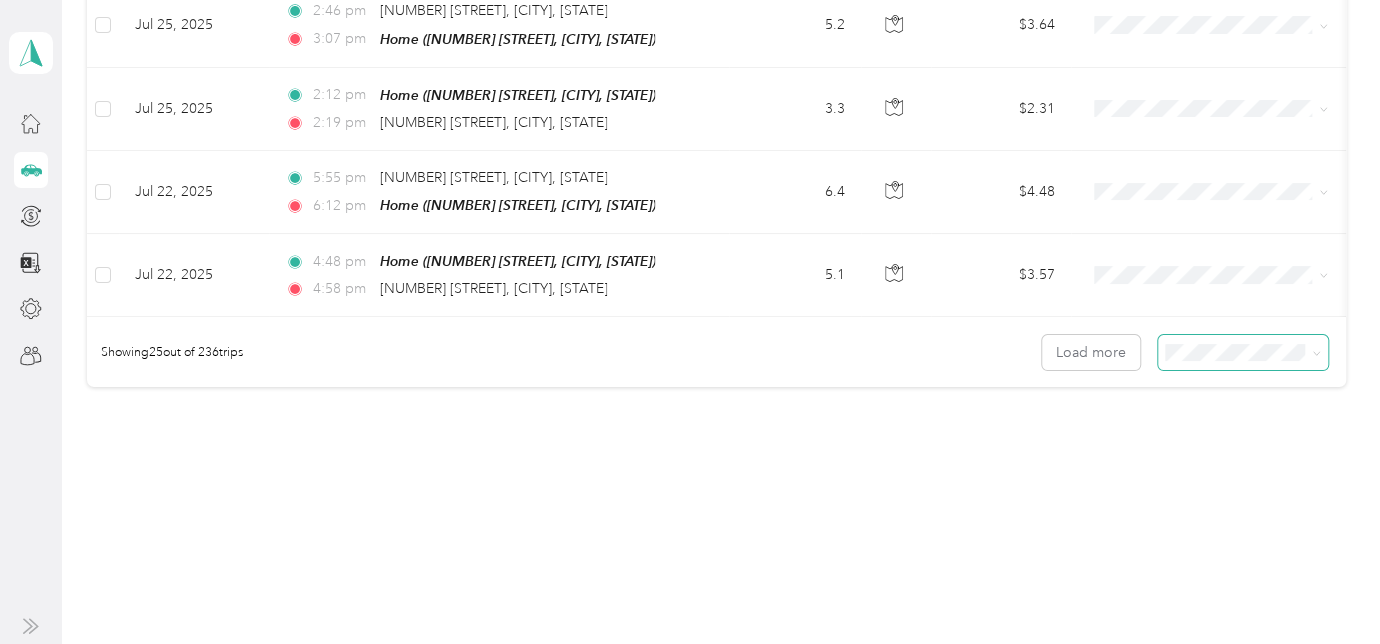 click 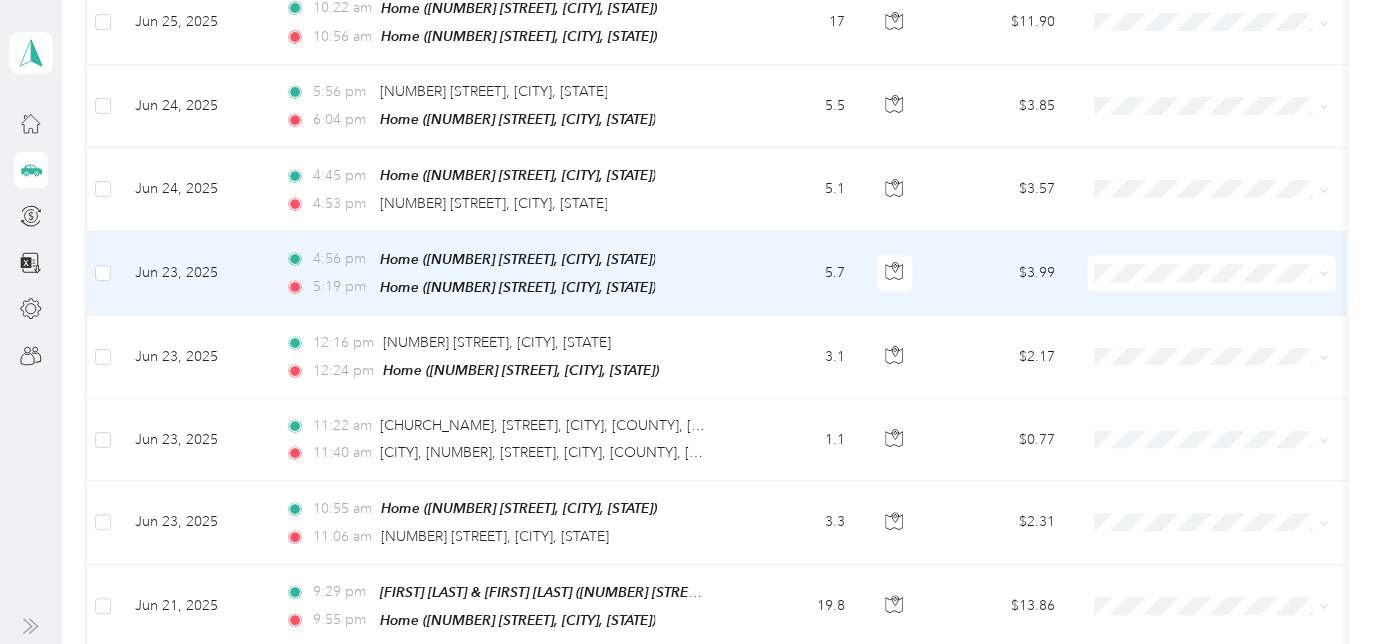 scroll, scrollTop: 8250, scrollLeft: 0, axis: vertical 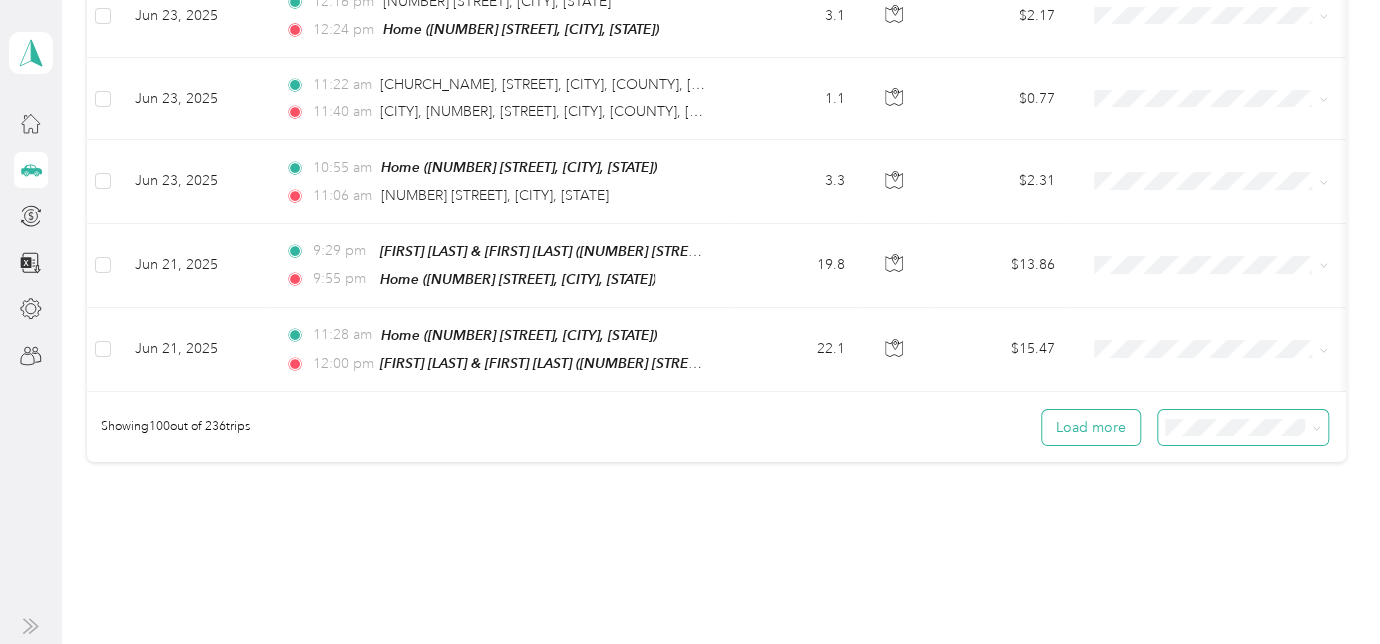 click on "Load more" at bounding box center (1091, 427) 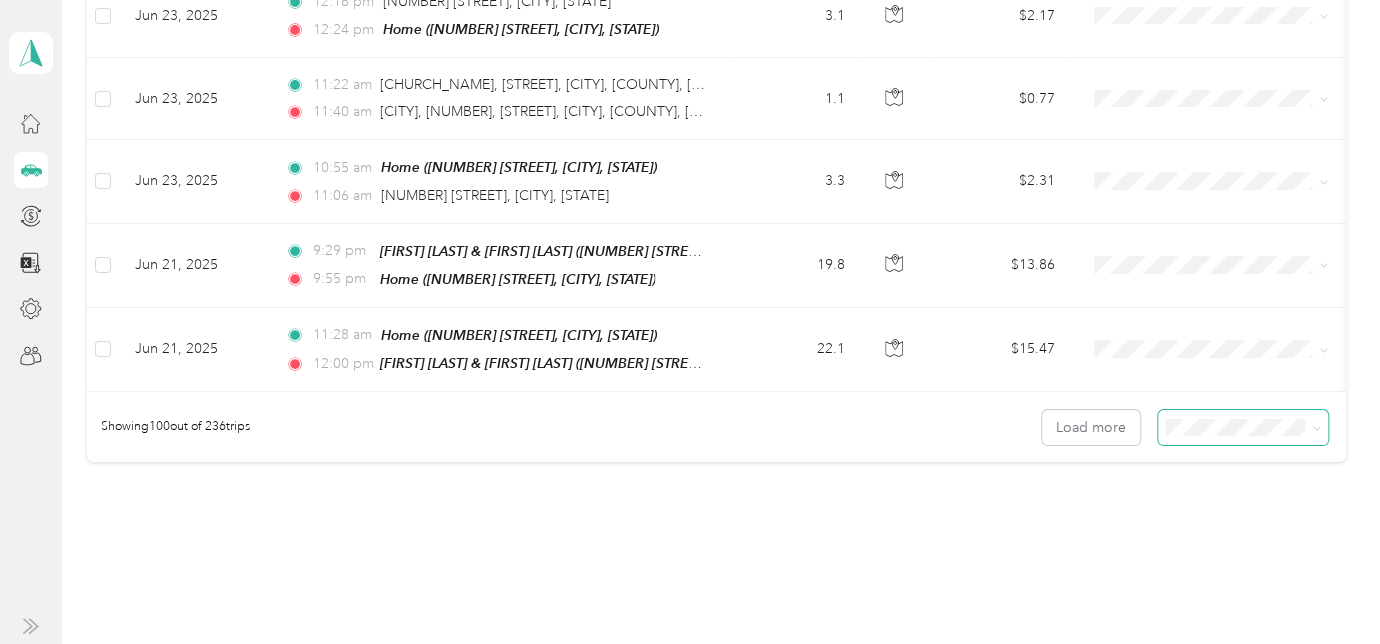 click 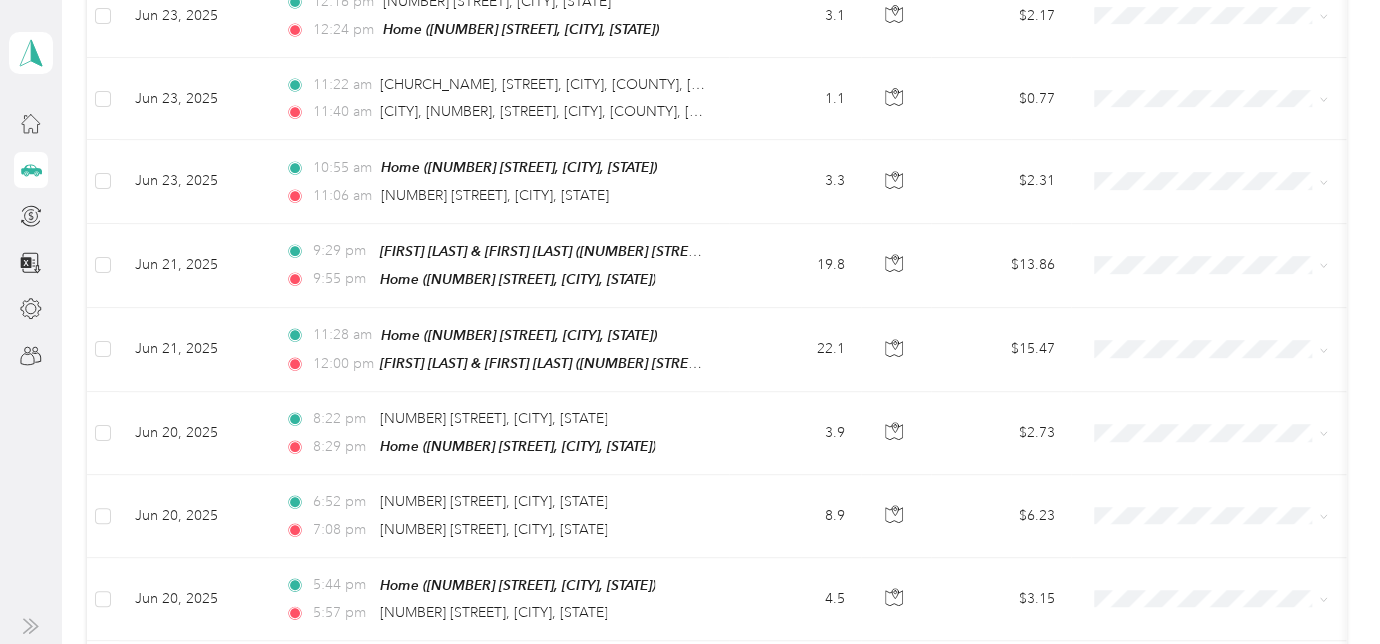 click at bounding box center (1320, 433) 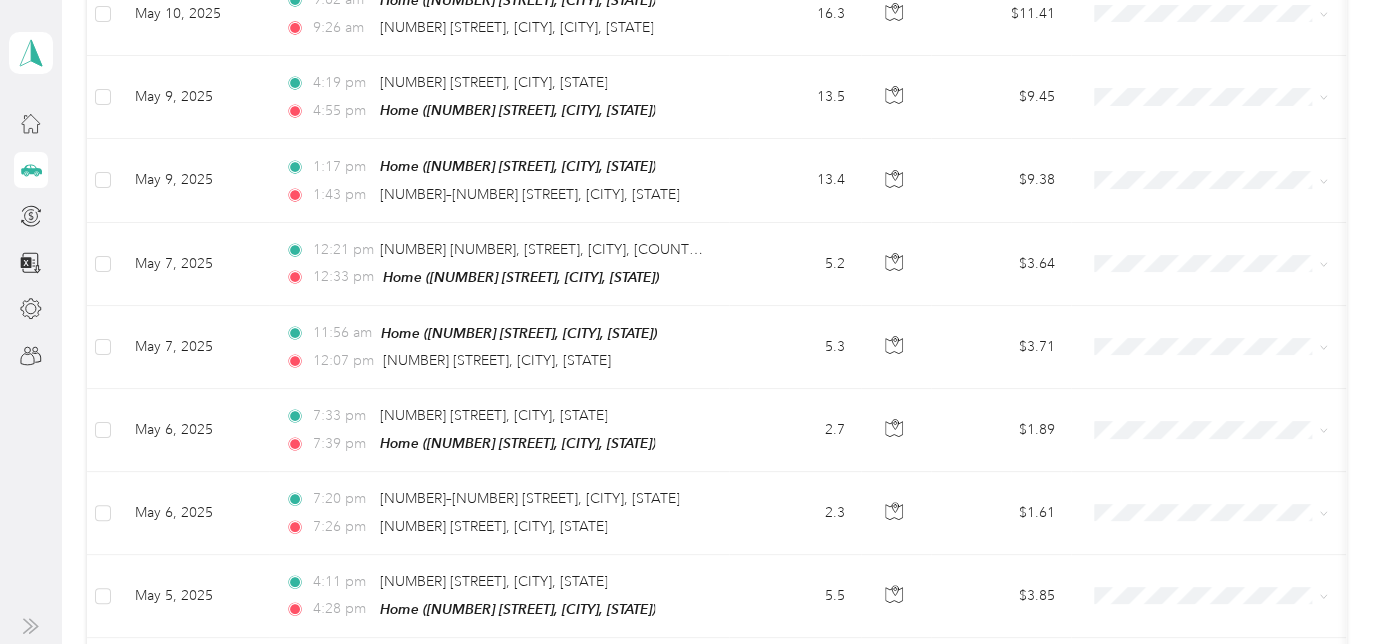scroll, scrollTop: 16448, scrollLeft: 0, axis: vertical 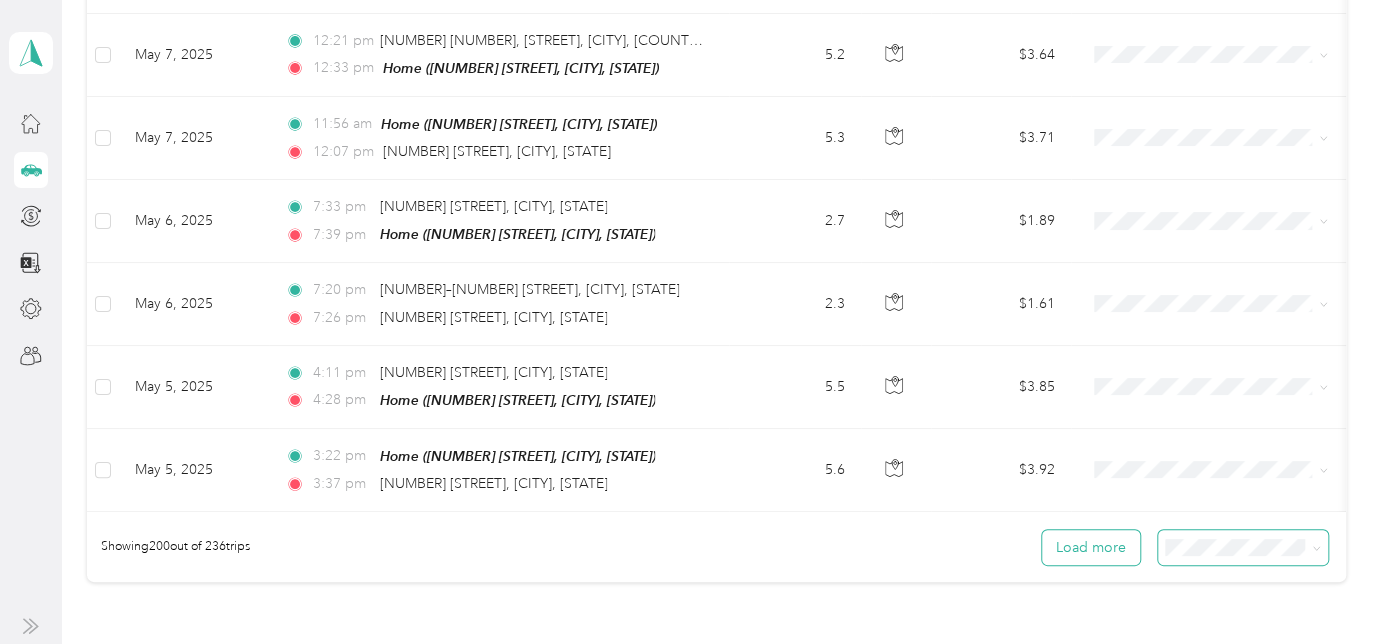 click on "Load more" at bounding box center [1091, 547] 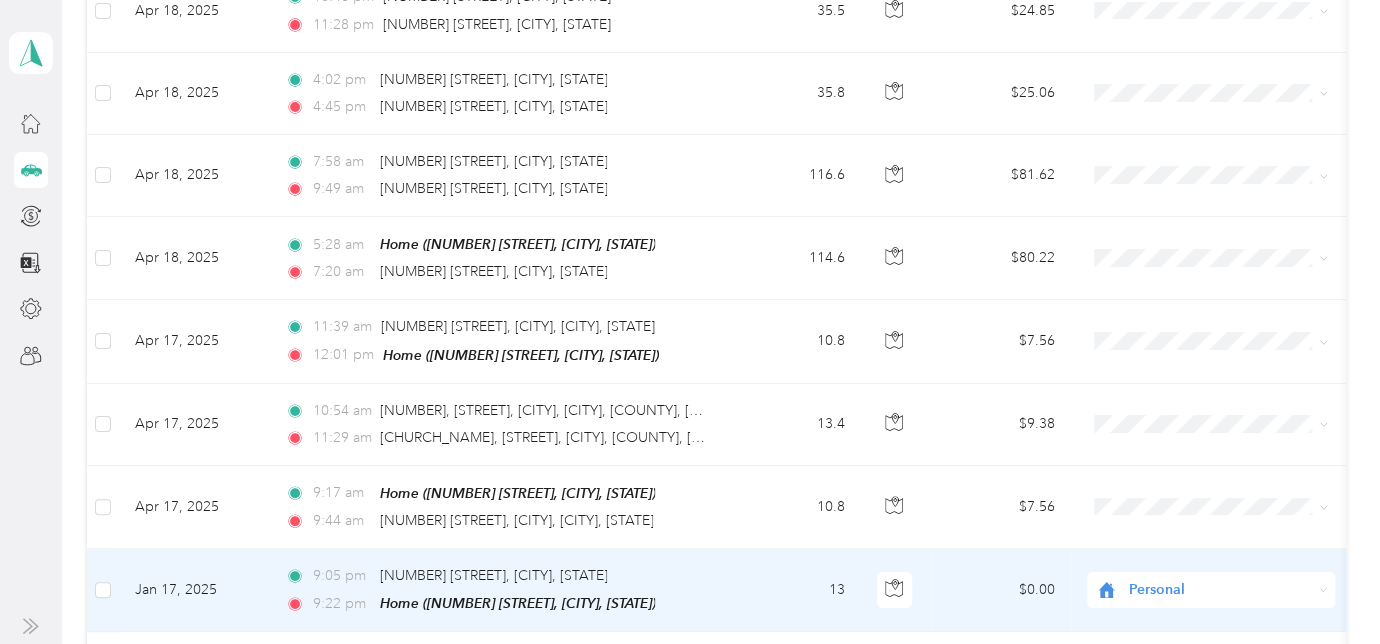 scroll, scrollTop: 19035, scrollLeft: 0, axis: vertical 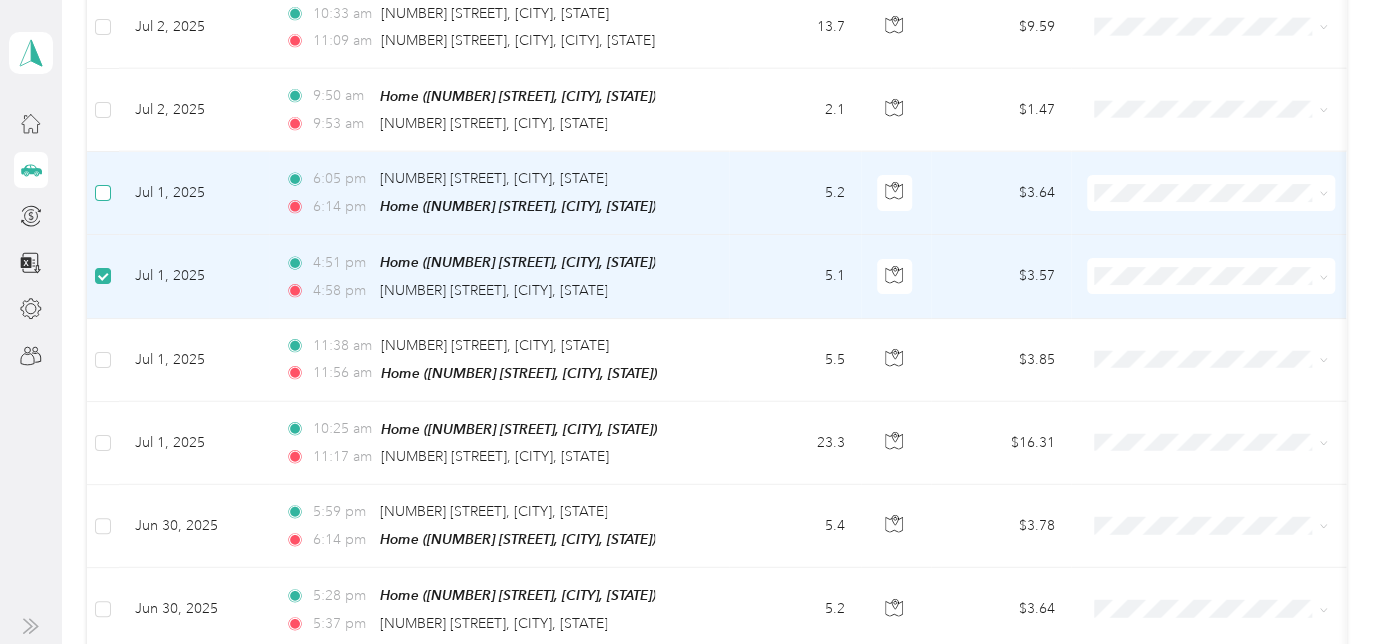 click at bounding box center [103, 193] 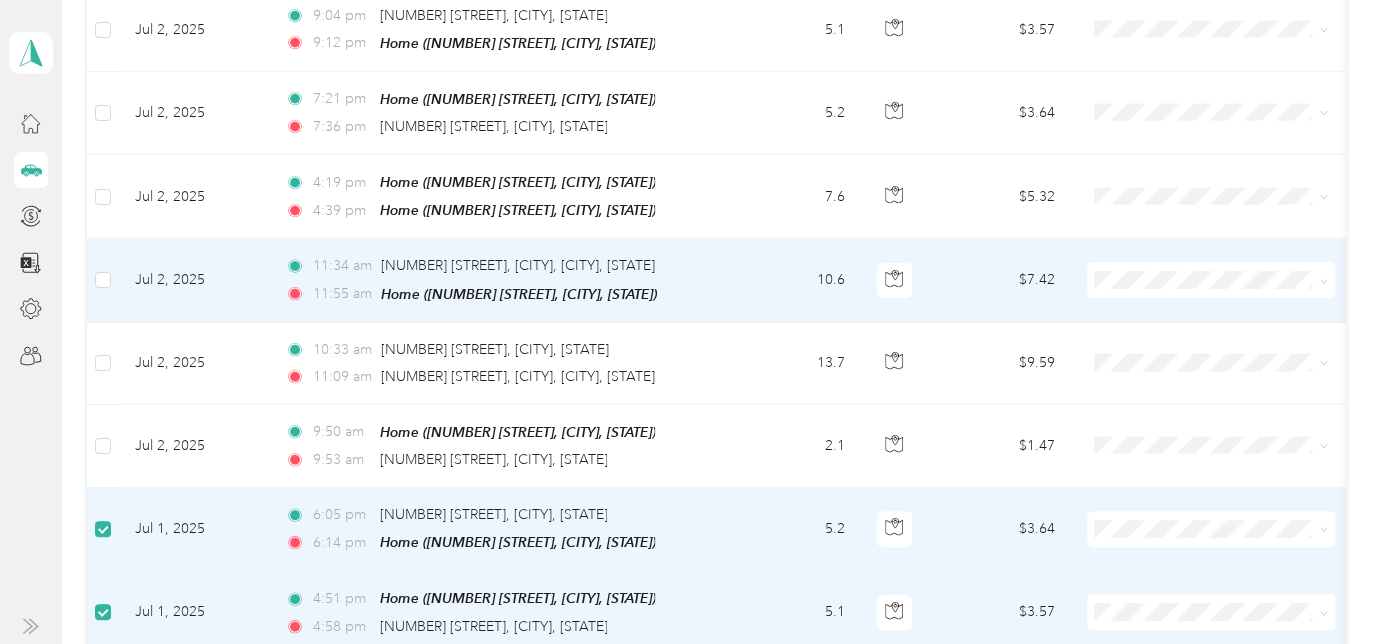 scroll, scrollTop: 6125, scrollLeft: 0, axis: vertical 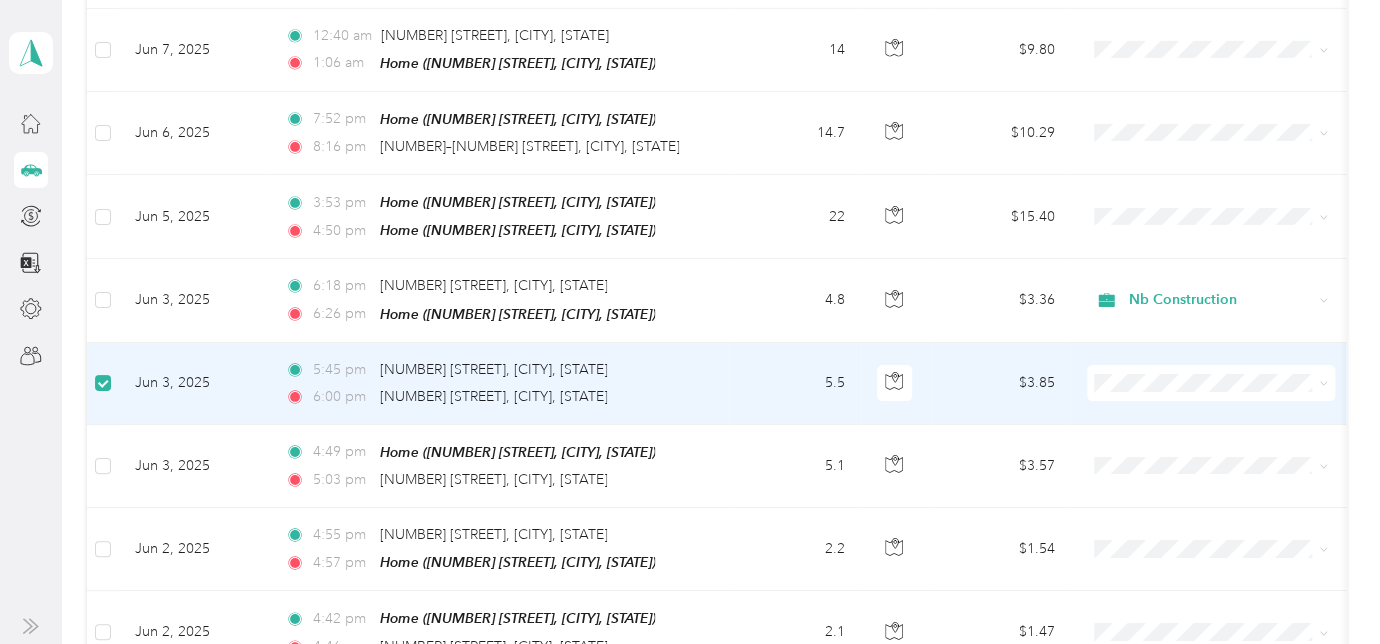 click at bounding box center [103, 383] 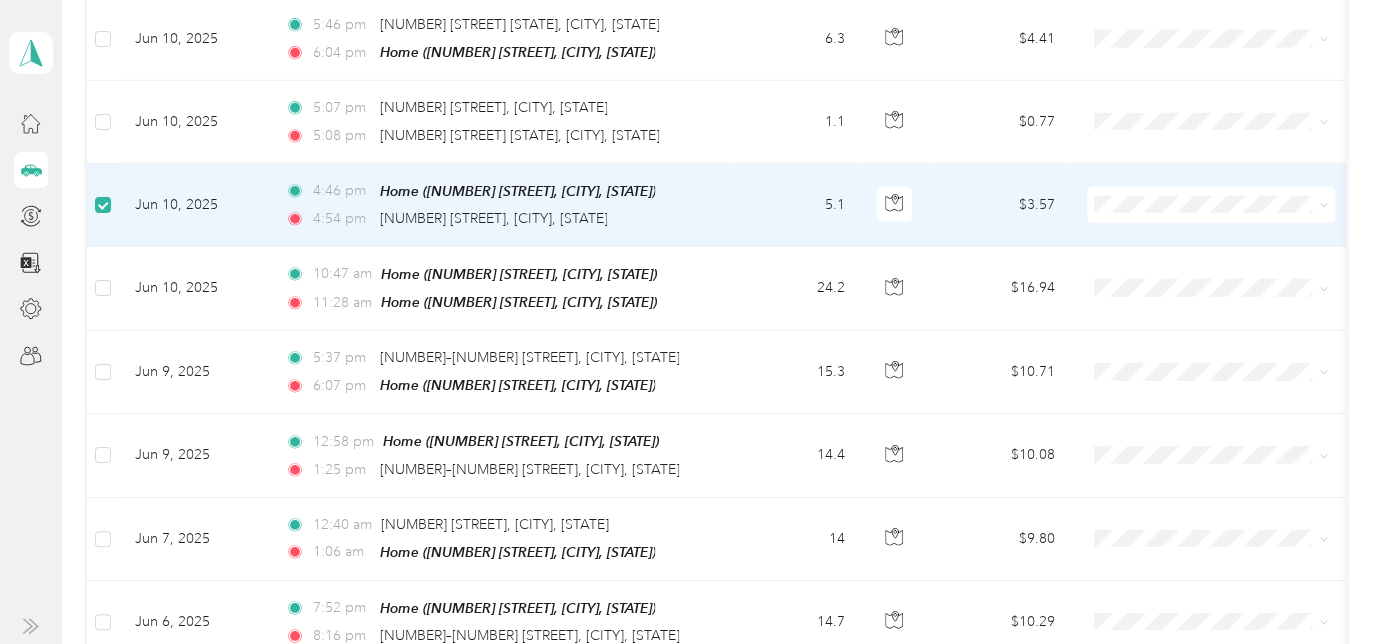scroll, scrollTop: 10488, scrollLeft: 0, axis: vertical 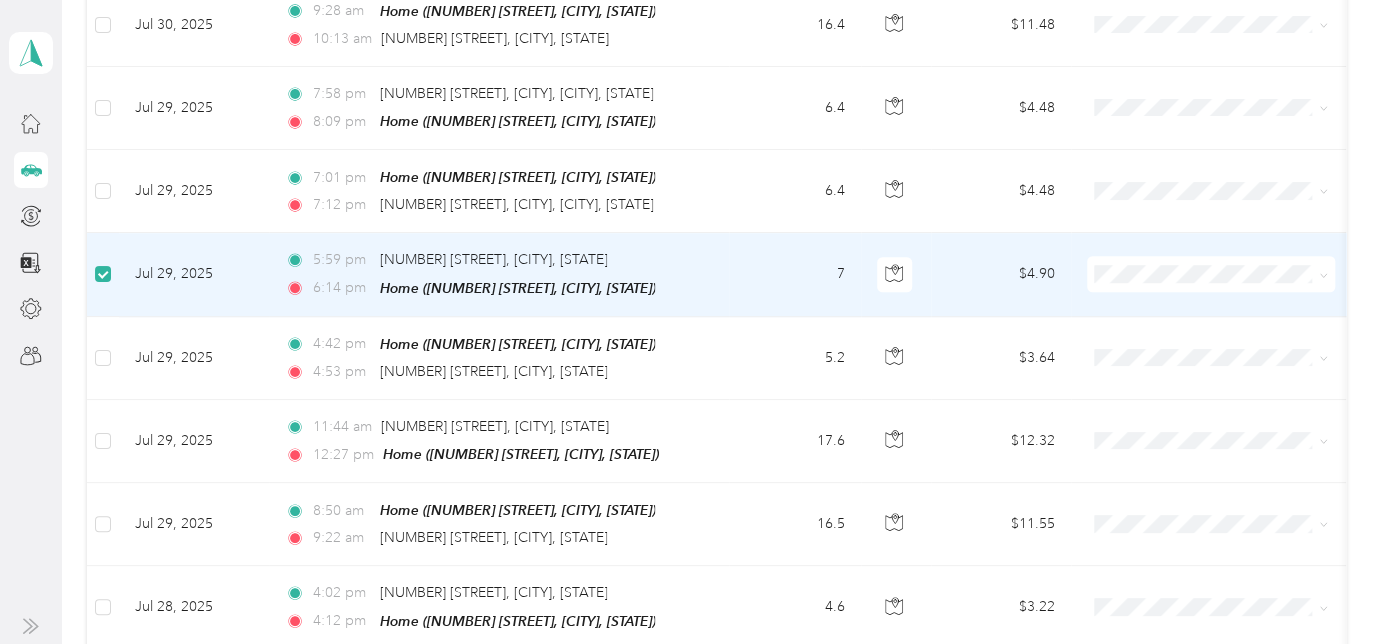click at bounding box center [103, 274] 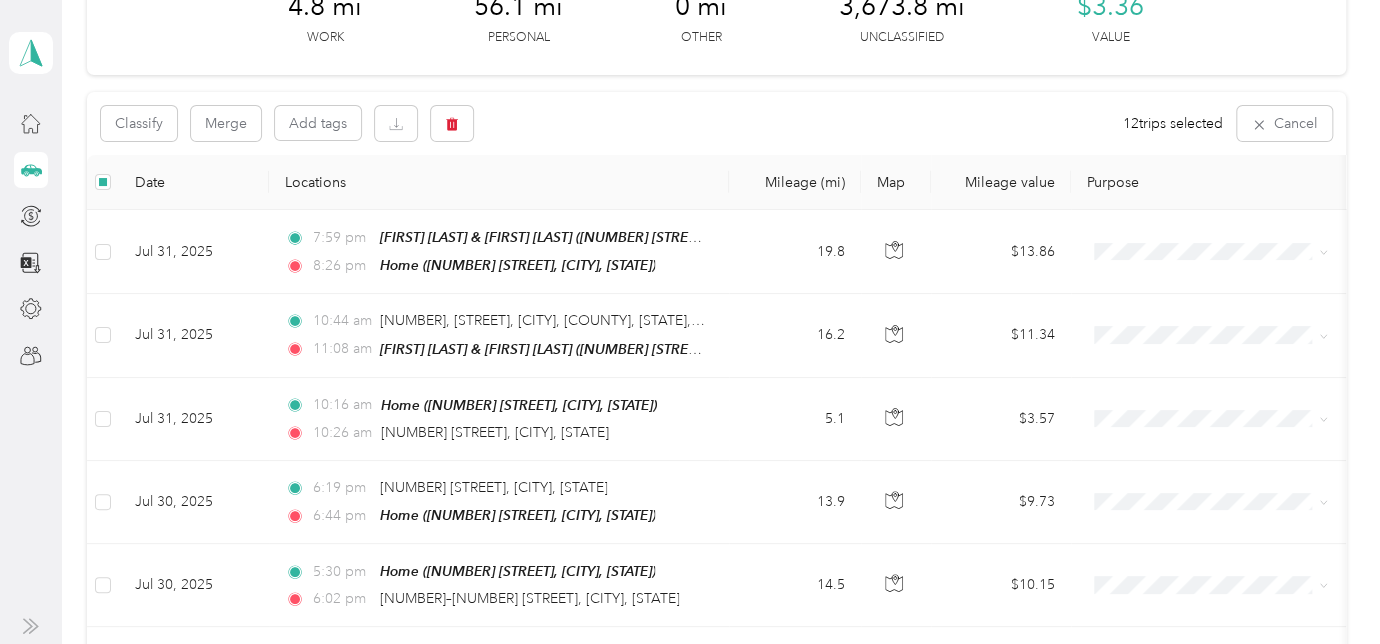 scroll, scrollTop: 0, scrollLeft: 0, axis: both 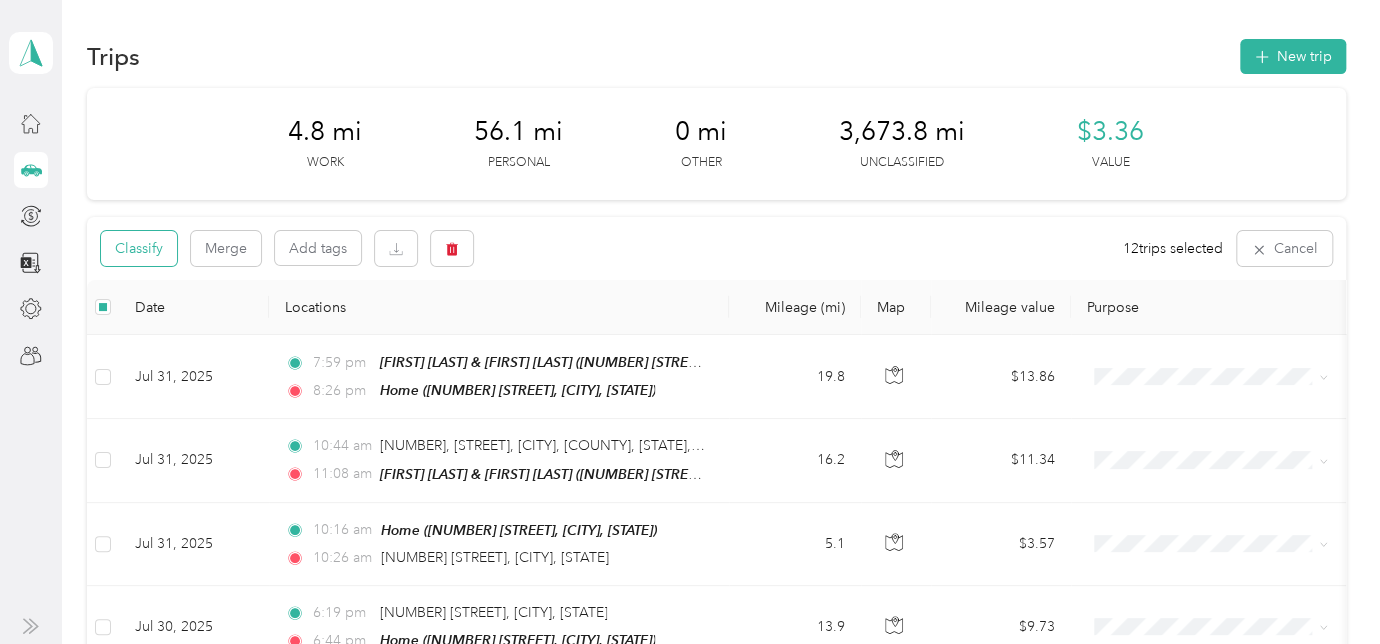 click on "Classify" at bounding box center [139, 248] 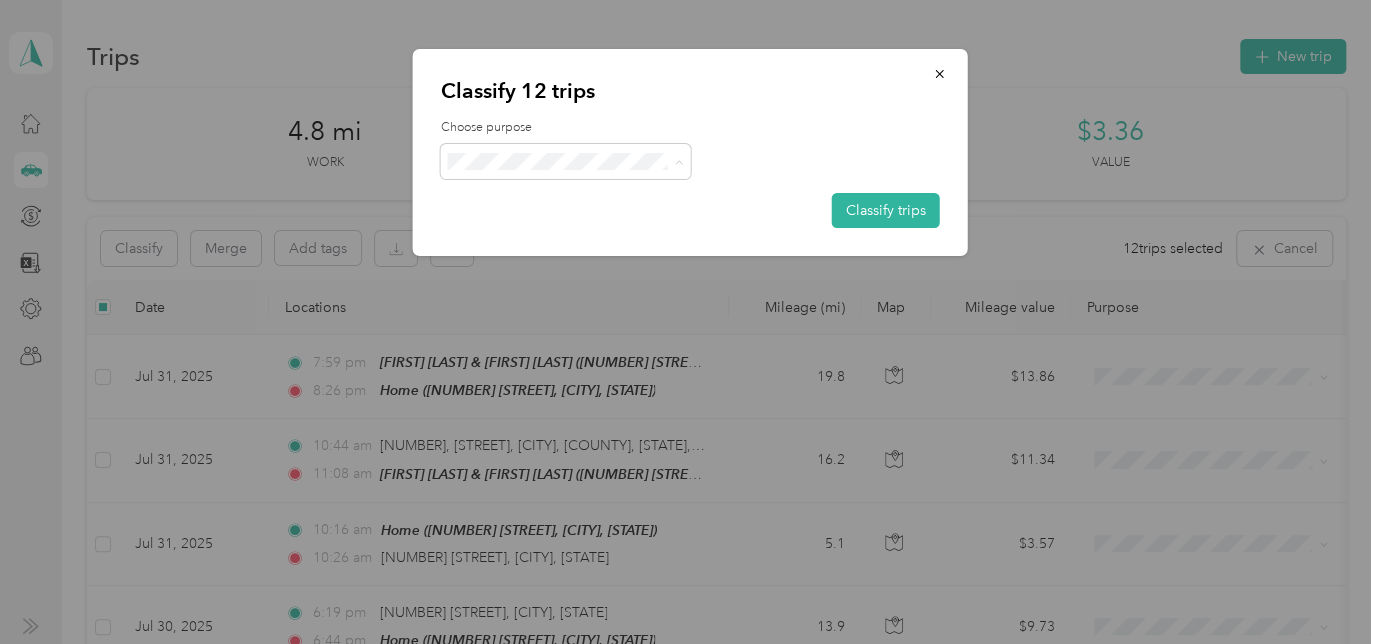 click on "Work" at bounding box center [565, 198] 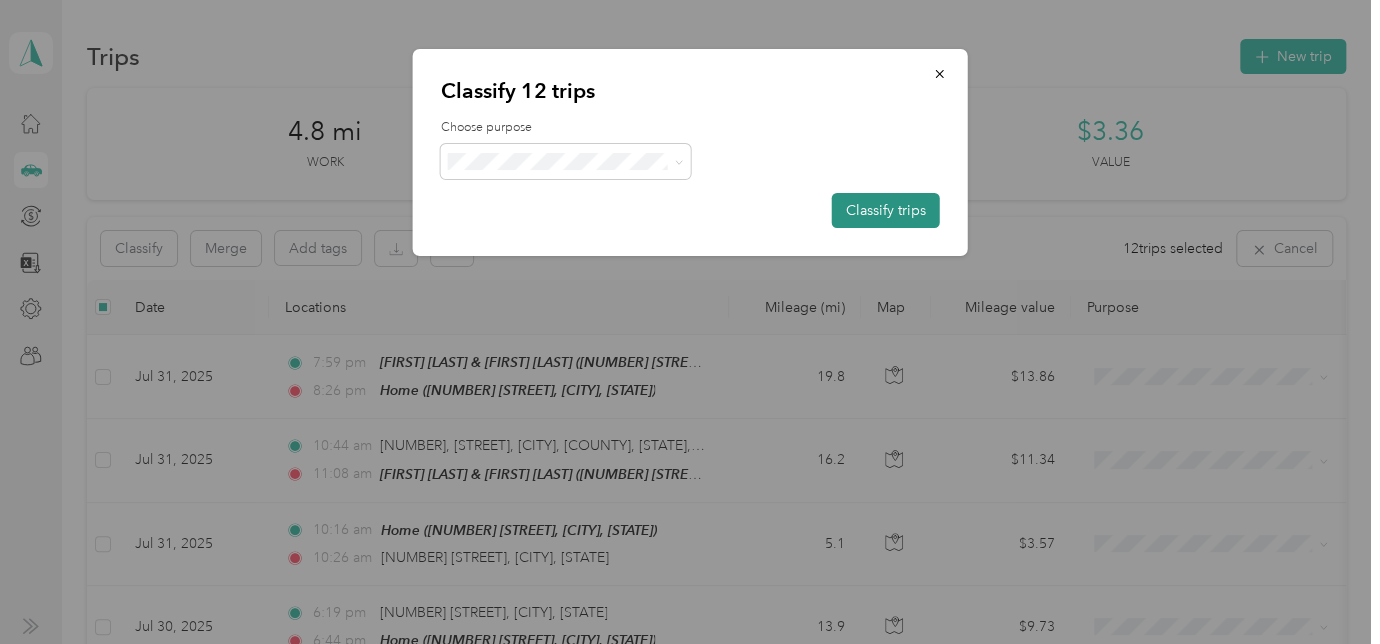 click on "Classify trips" at bounding box center [886, 210] 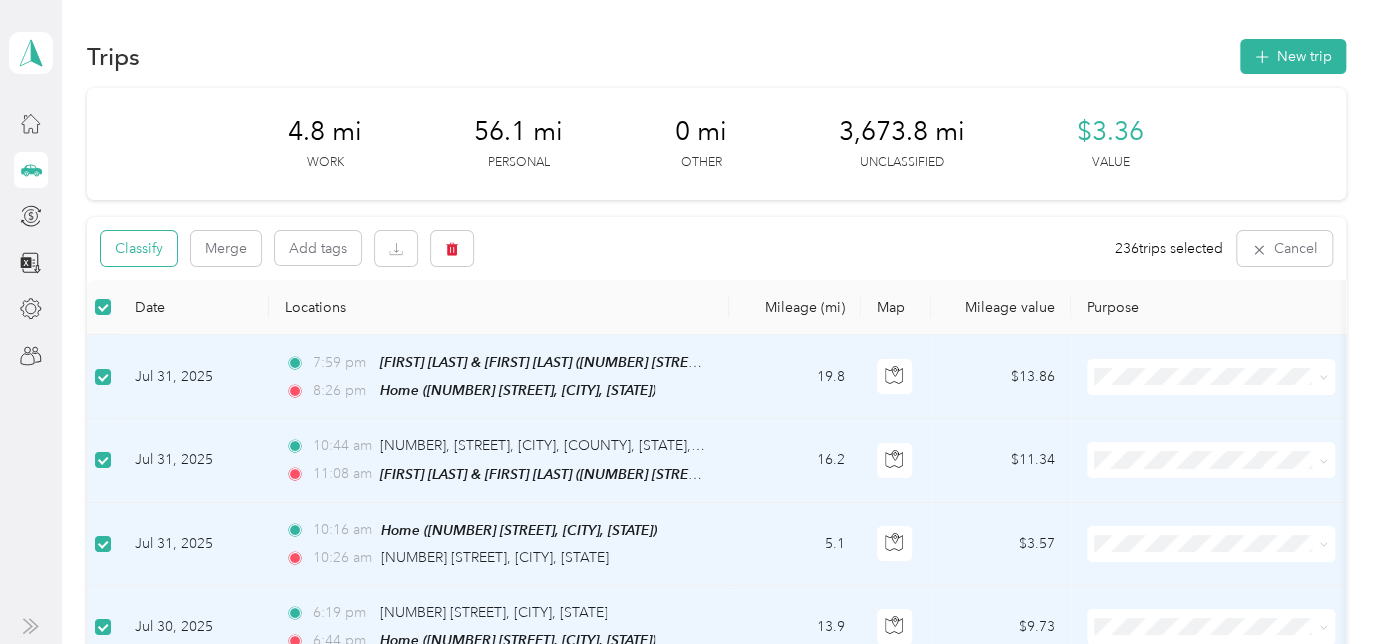 click on "Classify" at bounding box center (139, 248) 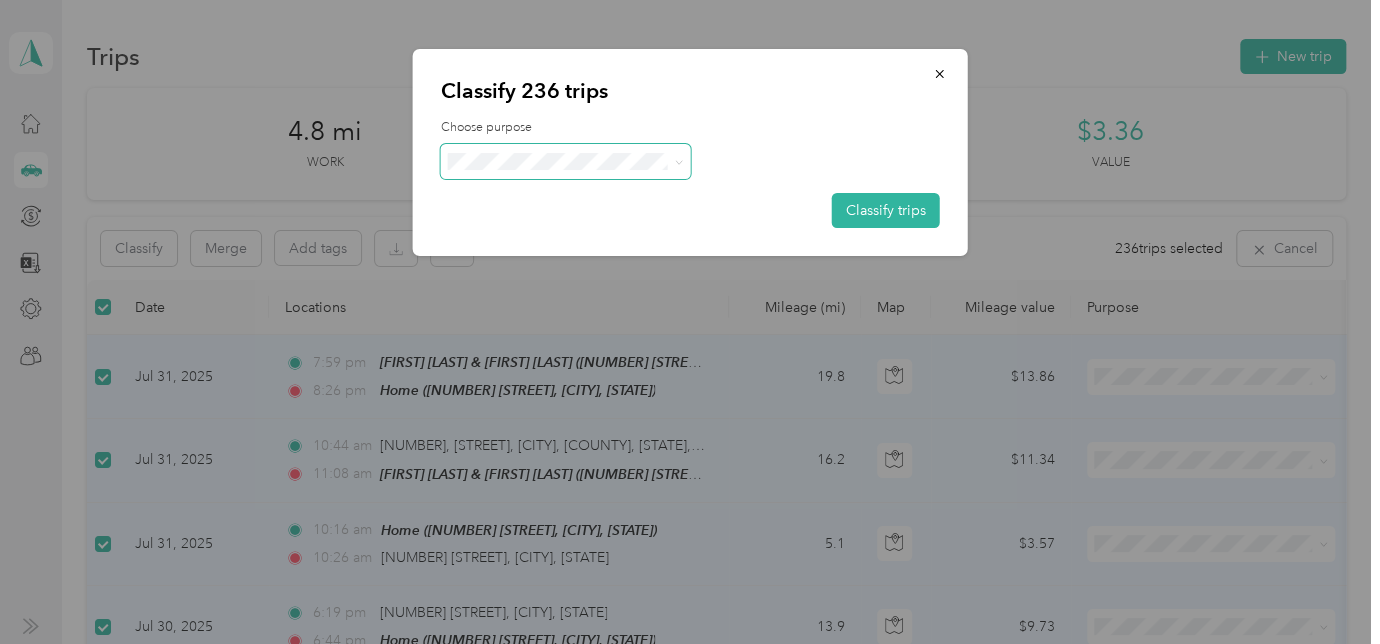 click 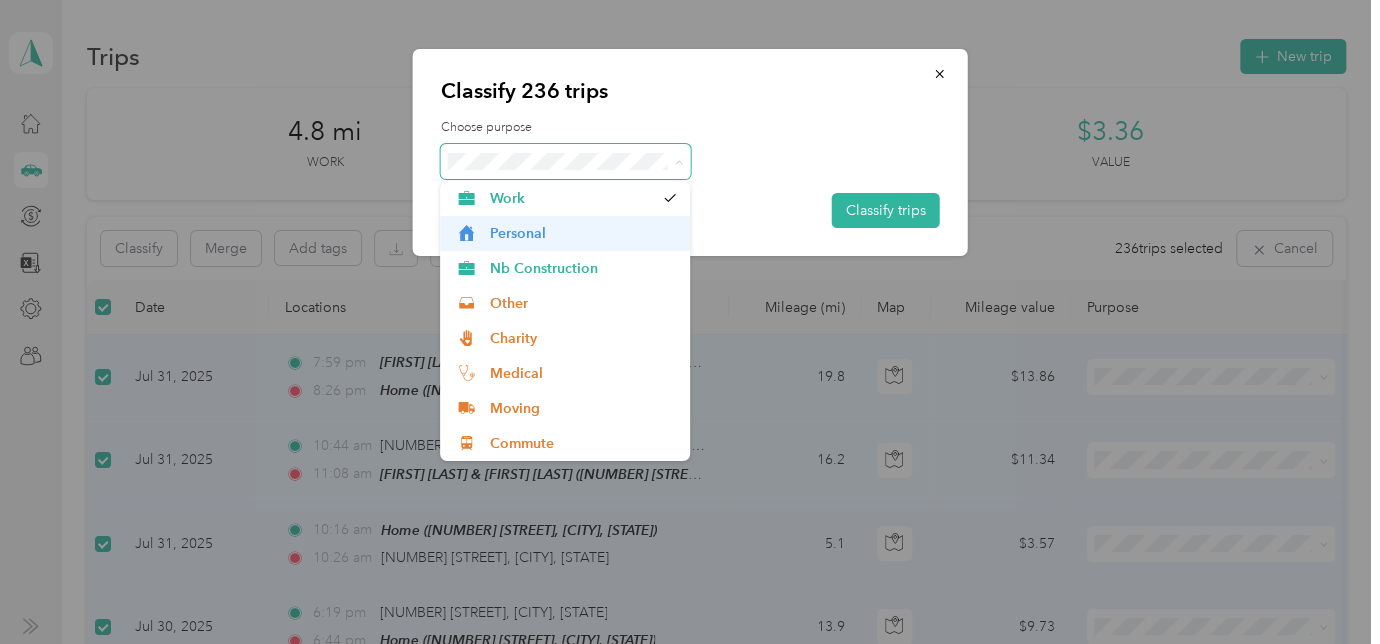 click on "Personal" at bounding box center [583, 233] 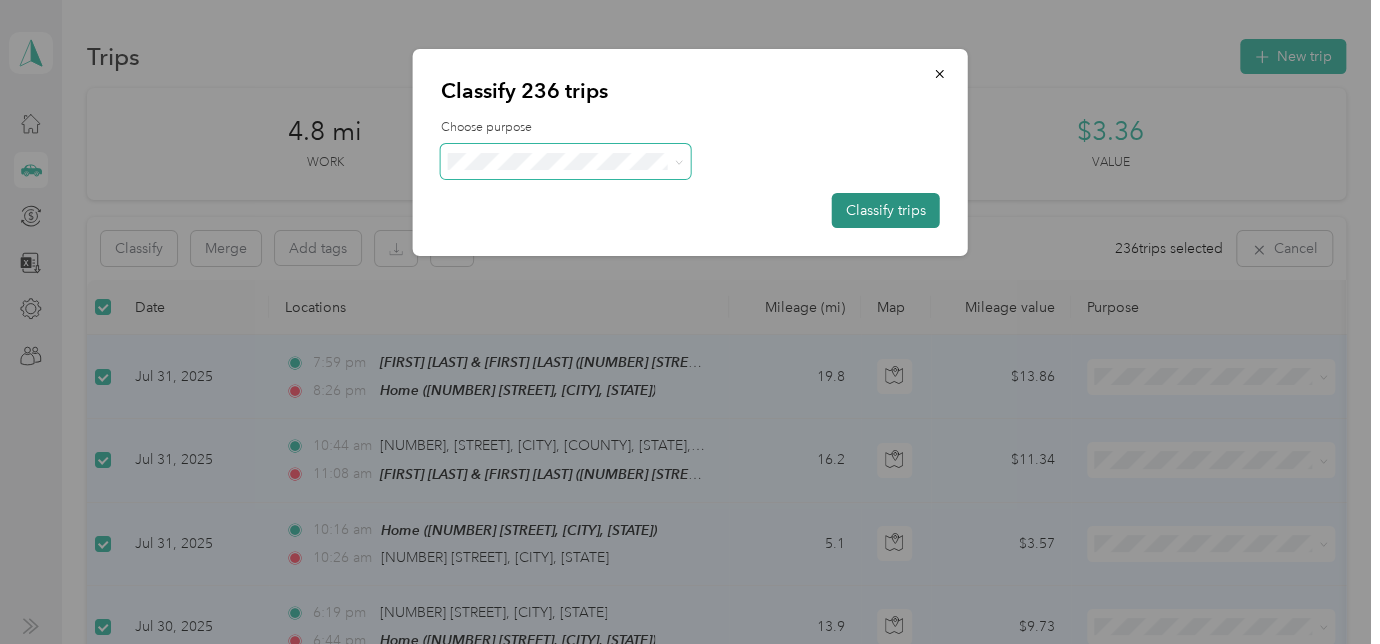 click on "Classify trips" at bounding box center (886, 210) 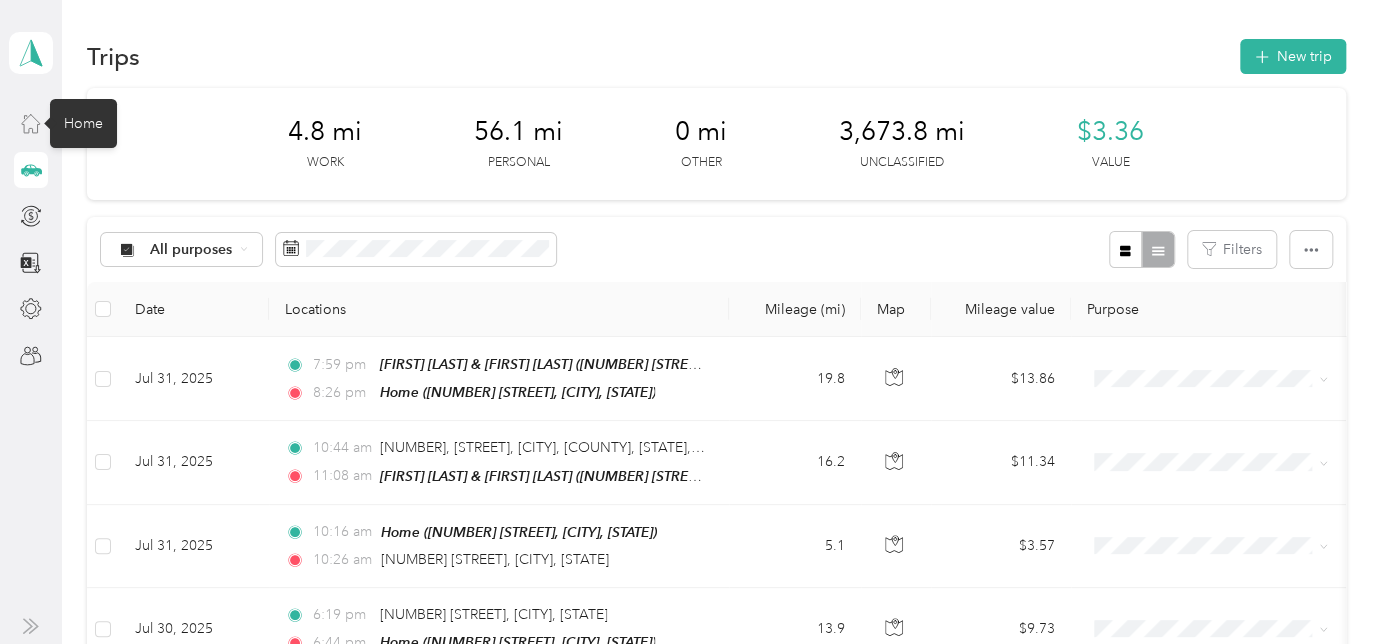 click 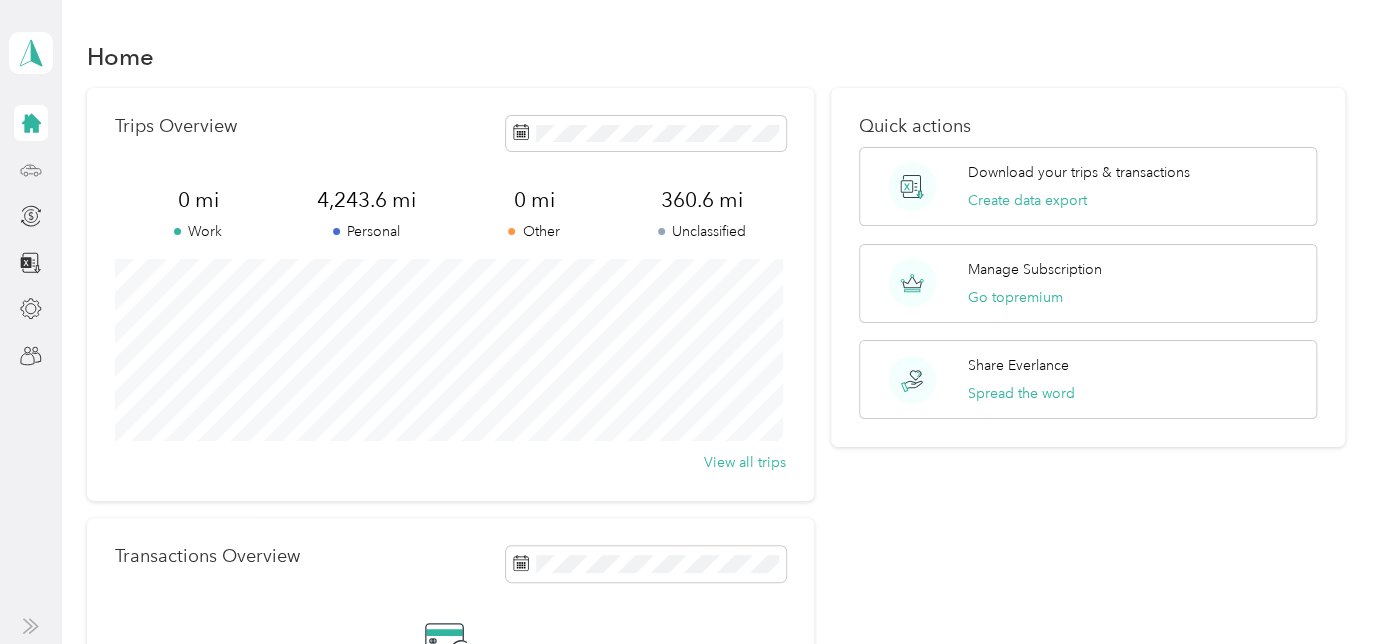 click 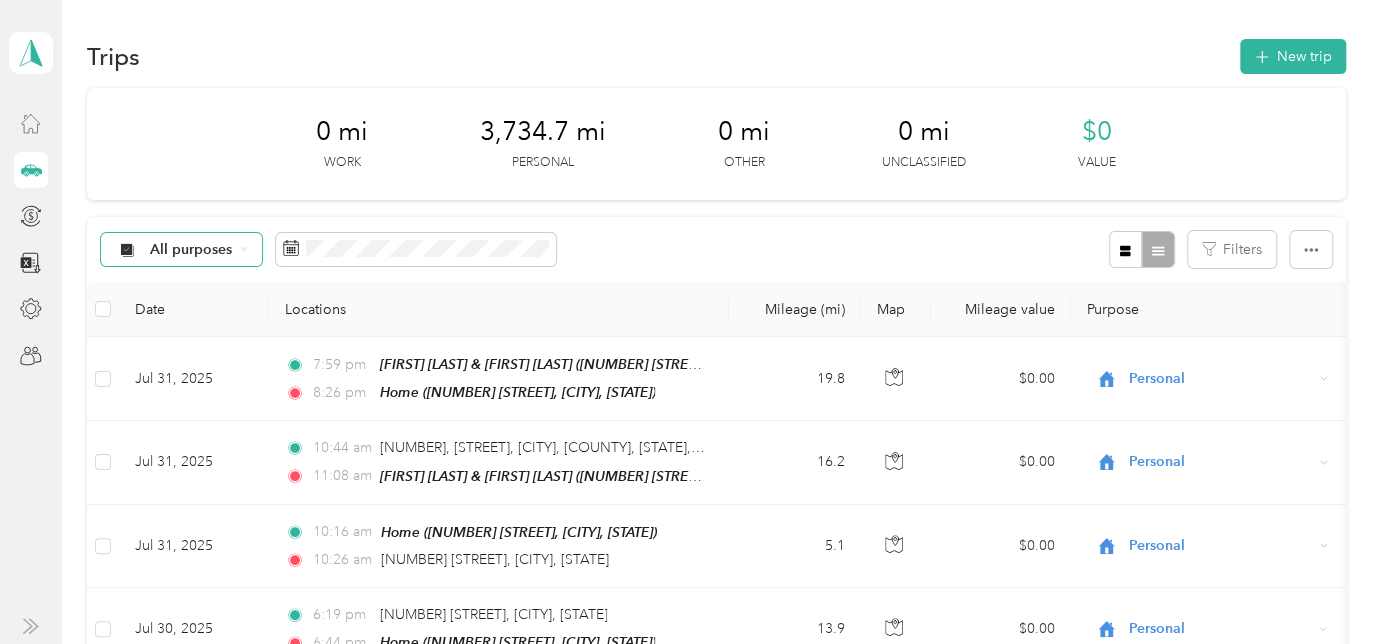 click 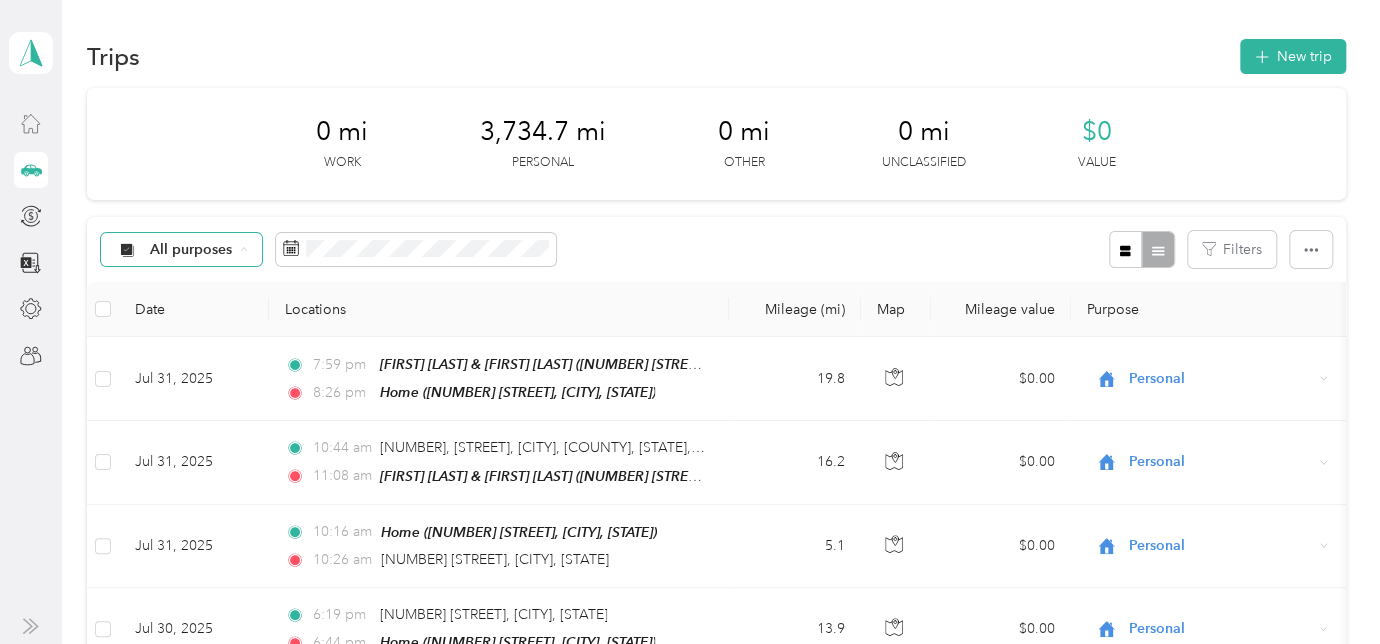 click on "Unclassified" at bounding box center (187, 320) 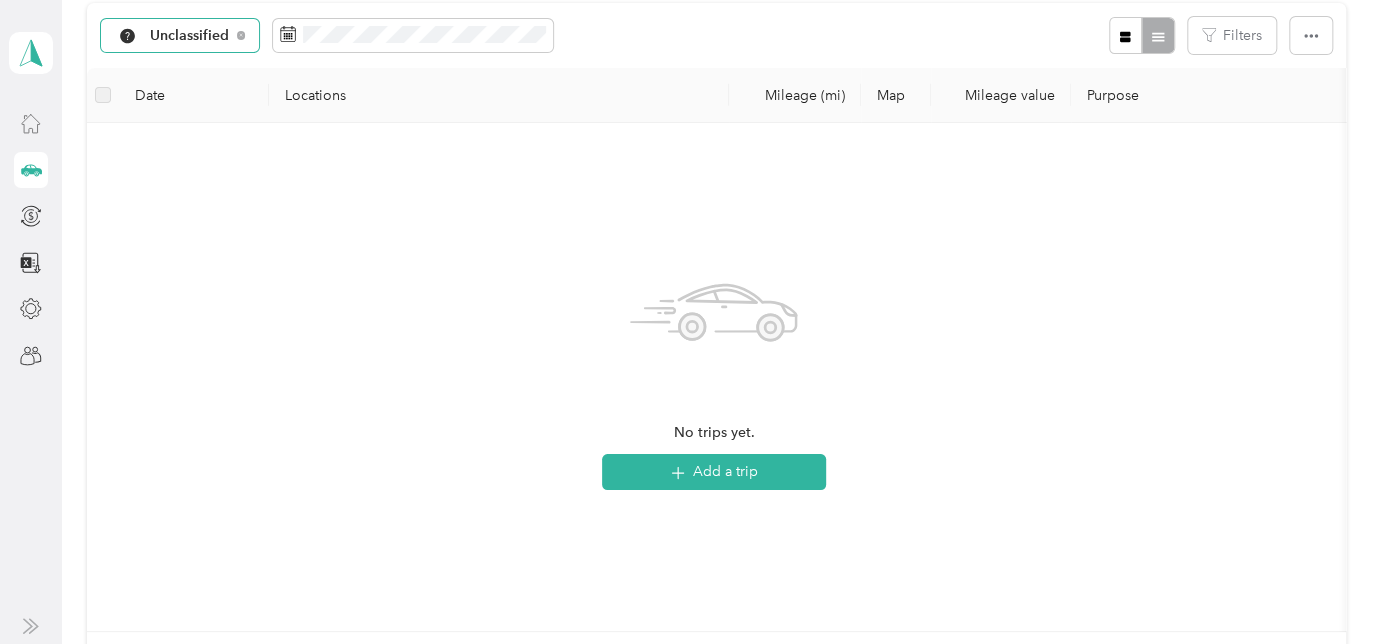 scroll, scrollTop: 0, scrollLeft: 0, axis: both 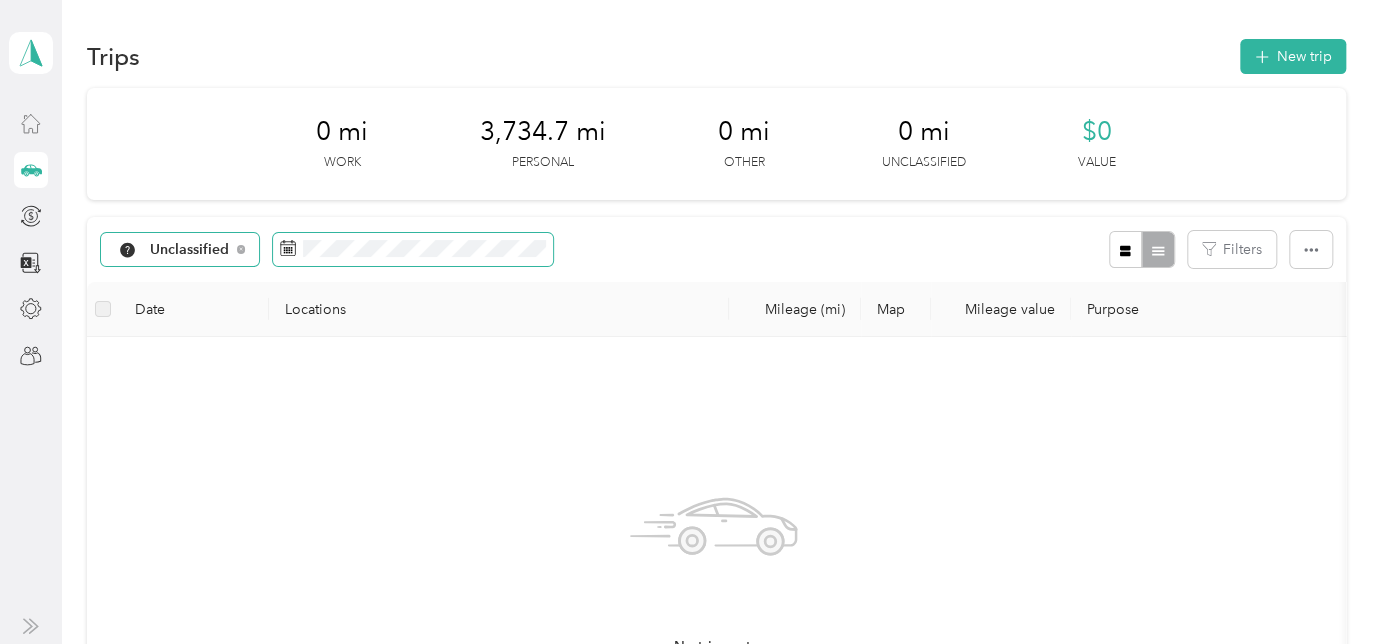 click 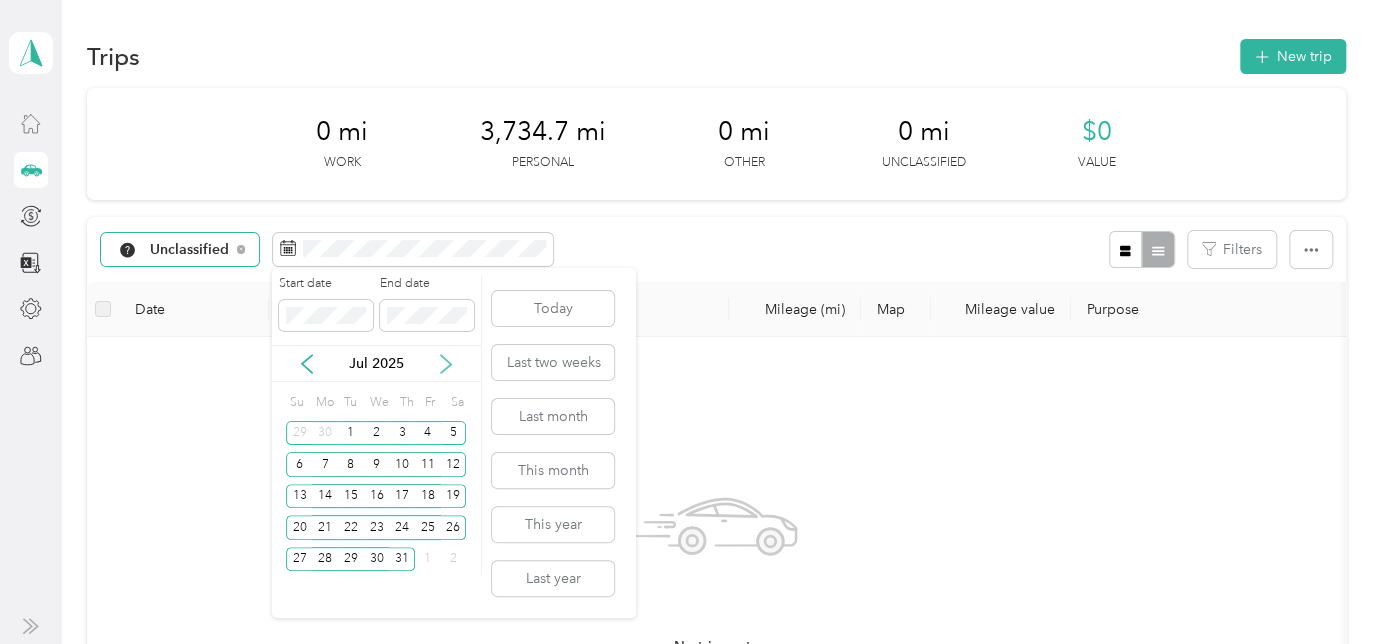 click 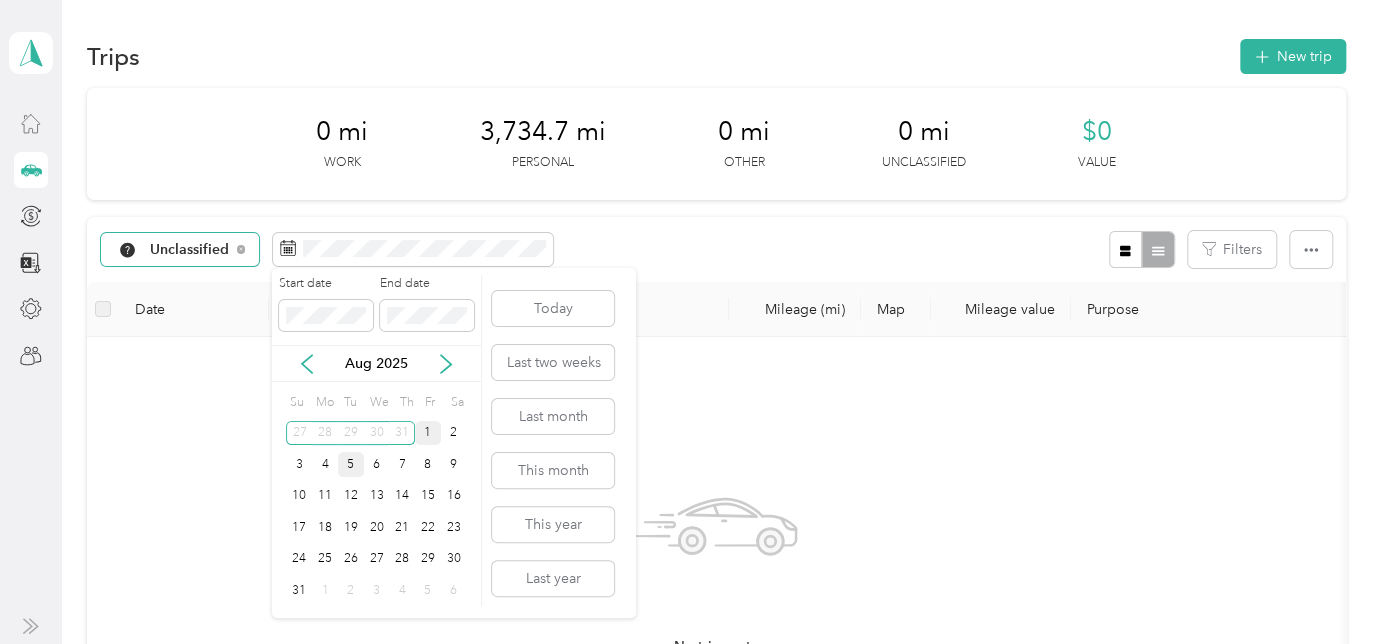 click on "1" at bounding box center [428, 433] 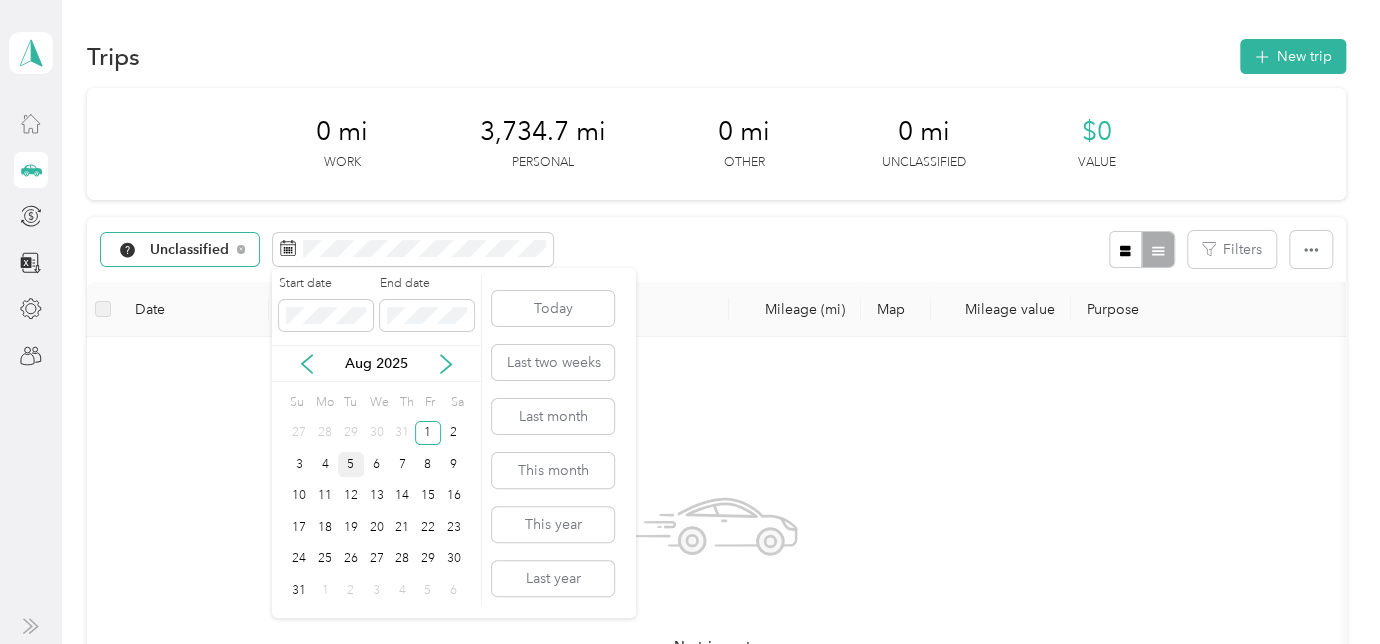click on "5" at bounding box center (351, 464) 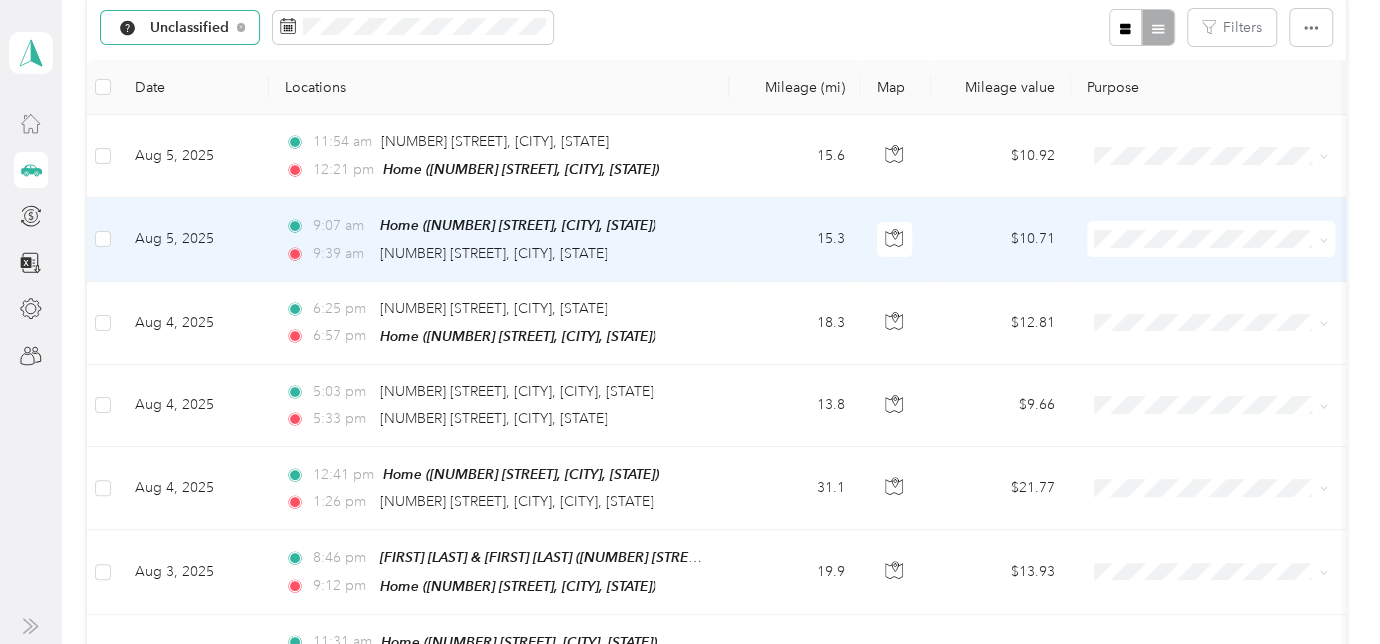 scroll, scrollTop: 181, scrollLeft: 0, axis: vertical 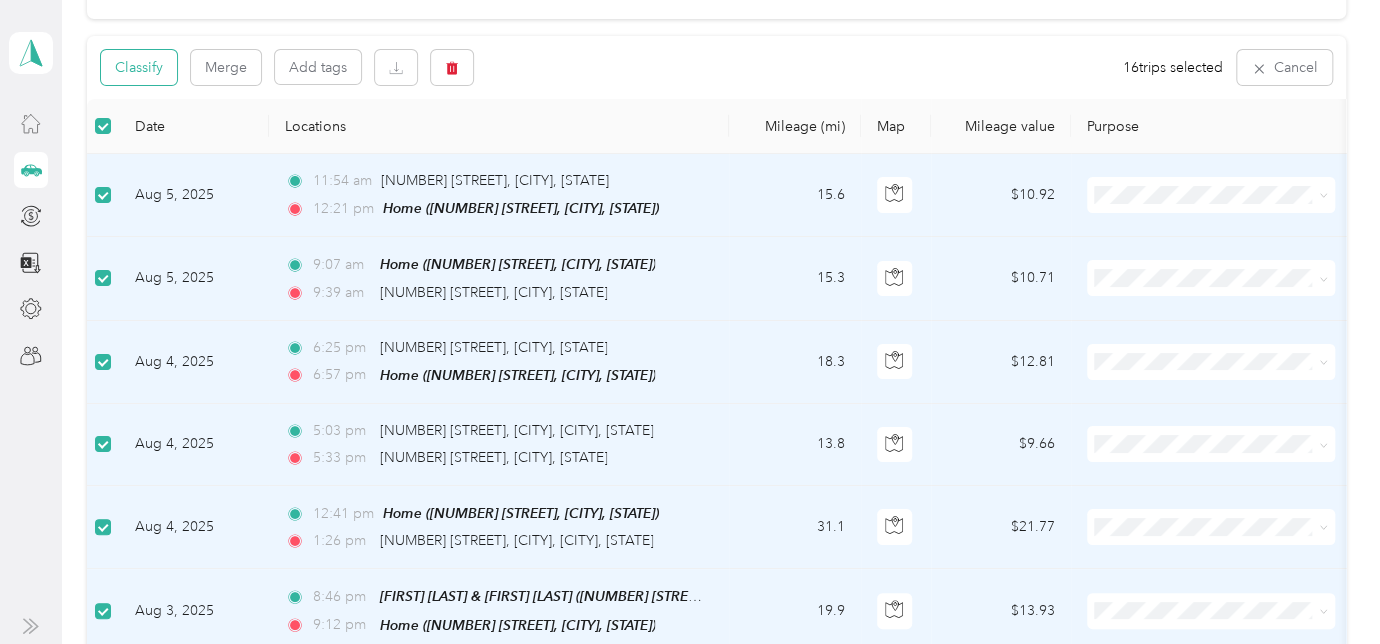 click on "Classify" at bounding box center (139, 67) 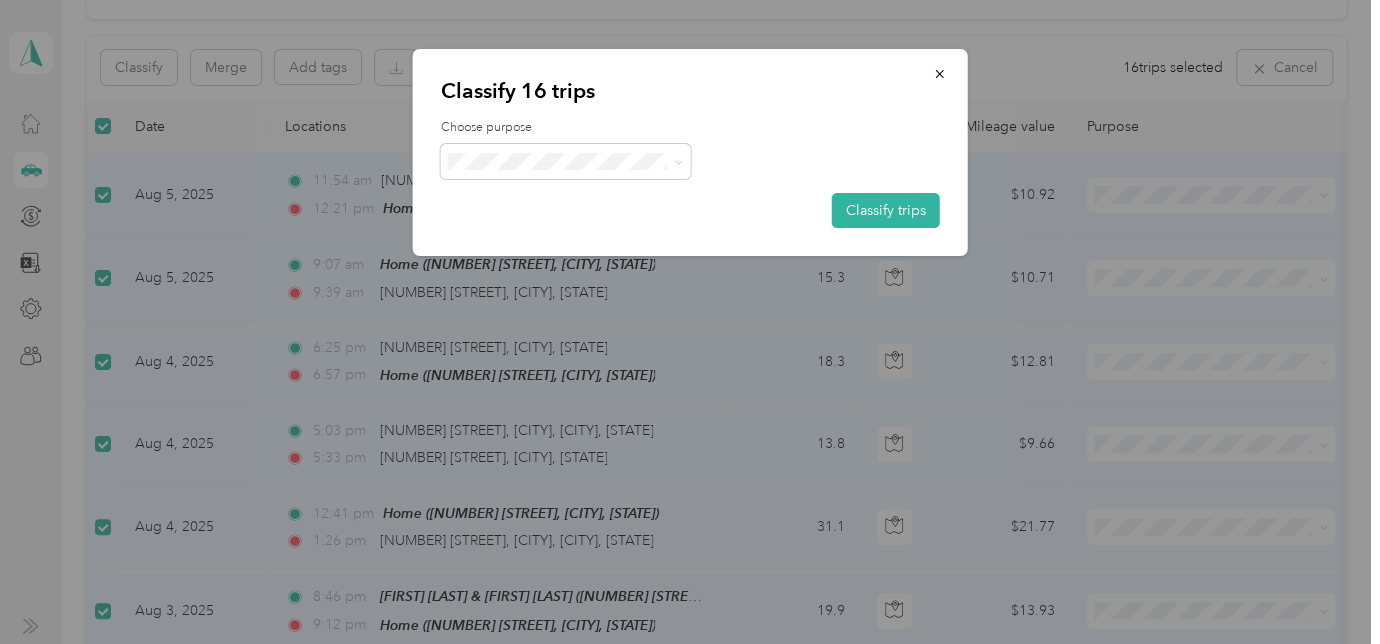 click on "Personal" at bounding box center [583, 233] 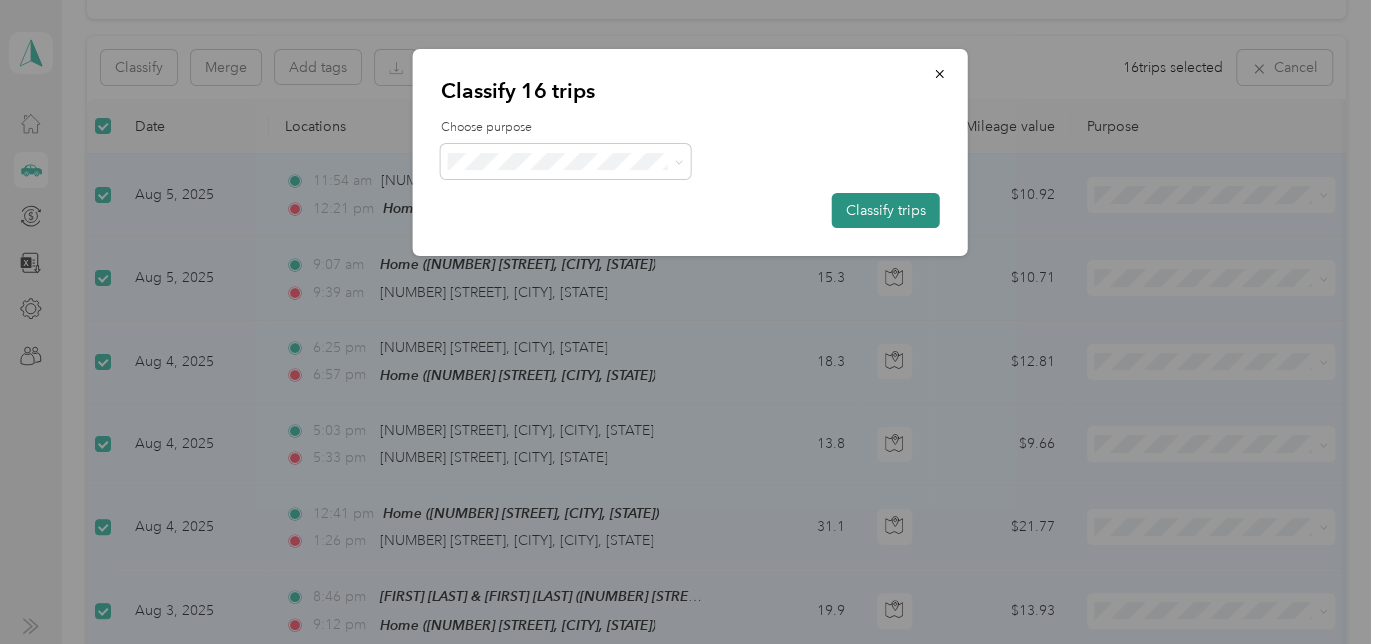click on "Classify trips" at bounding box center [886, 210] 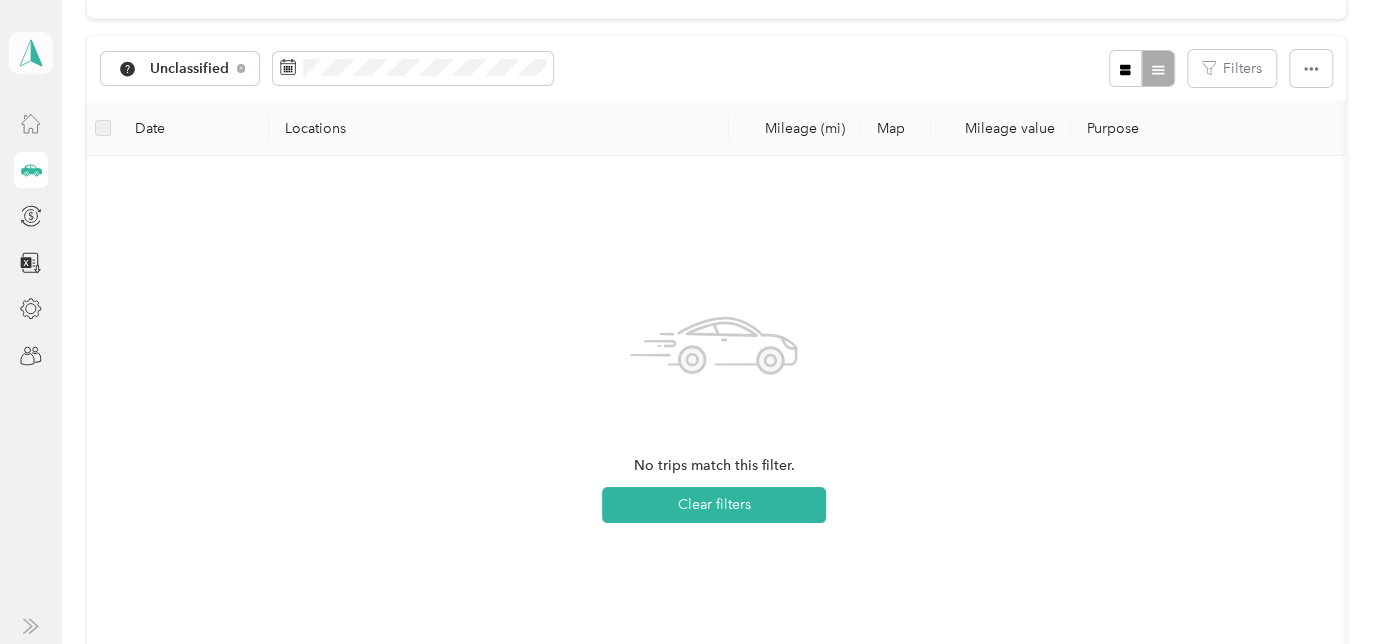 click 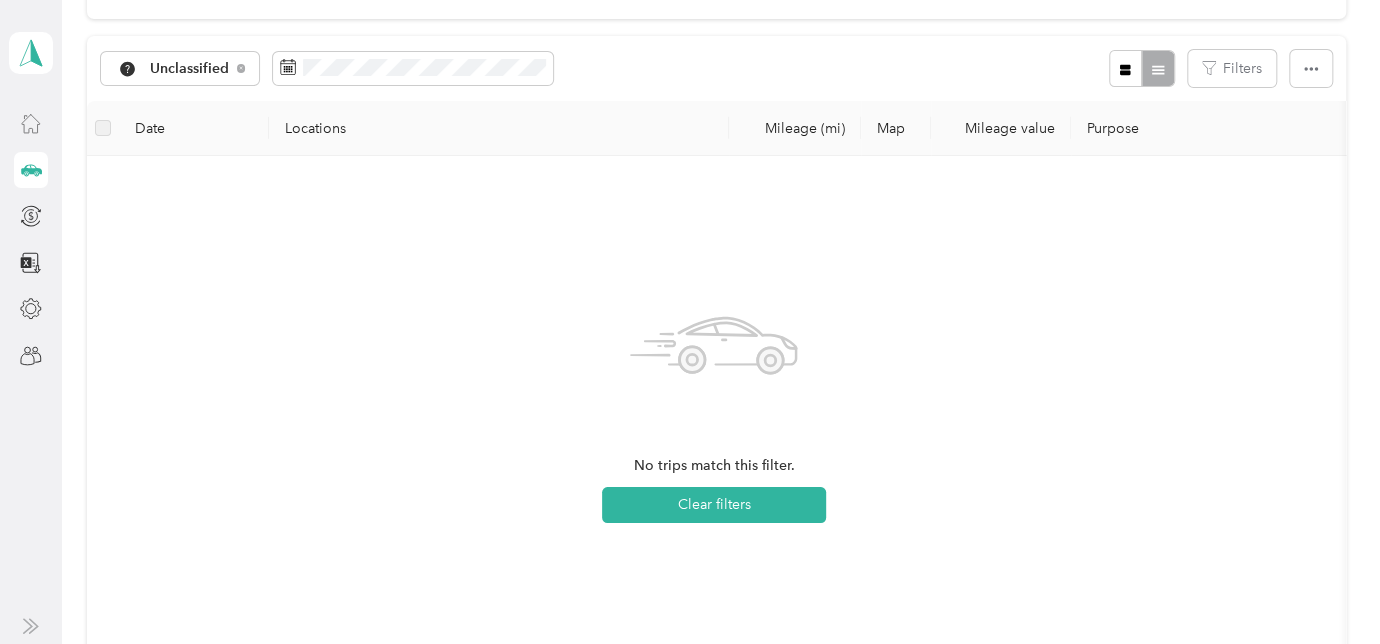 click on "Log out" at bounding box center (161, 152) 